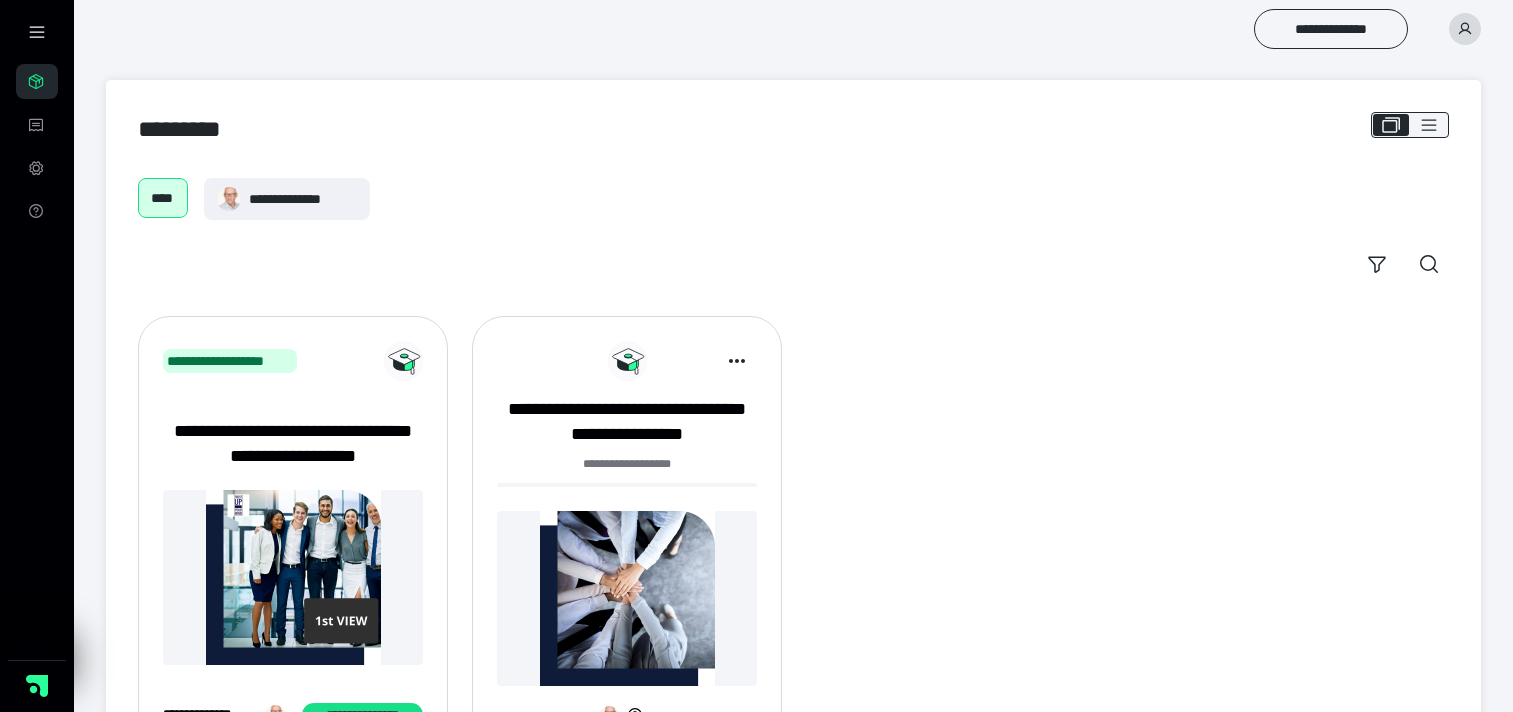 scroll, scrollTop: 0, scrollLeft: 0, axis: both 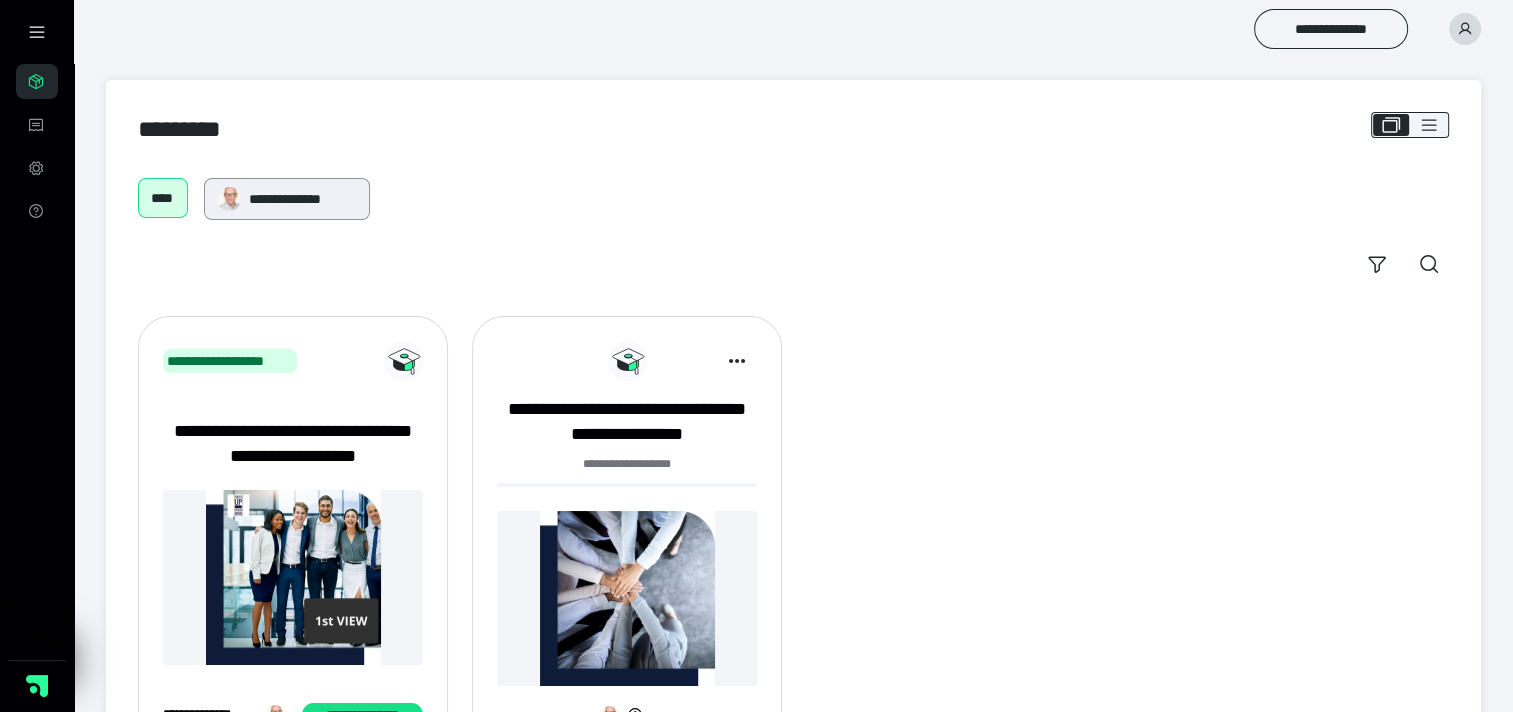 click on "**********" at bounding box center (303, 199) 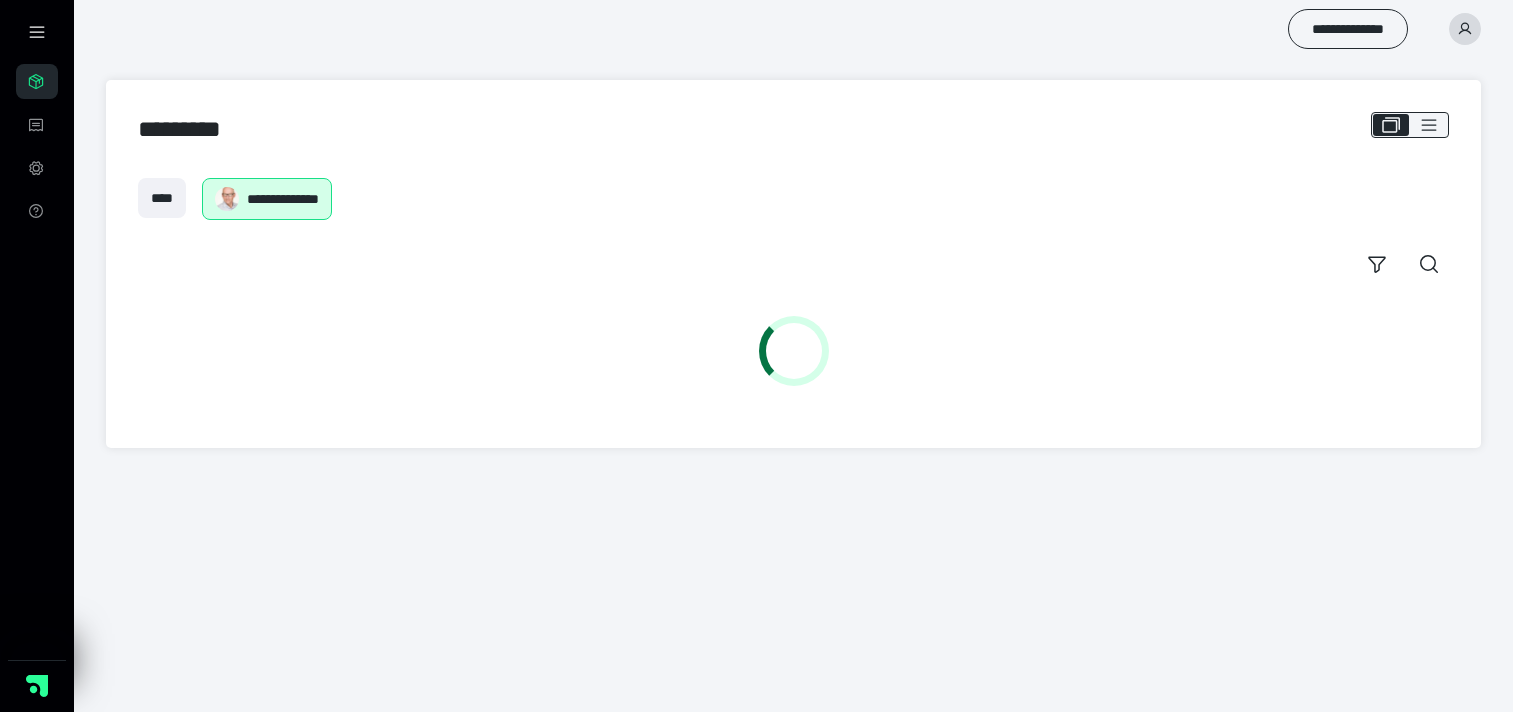 scroll, scrollTop: 0, scrollLeft: 0, axis: both 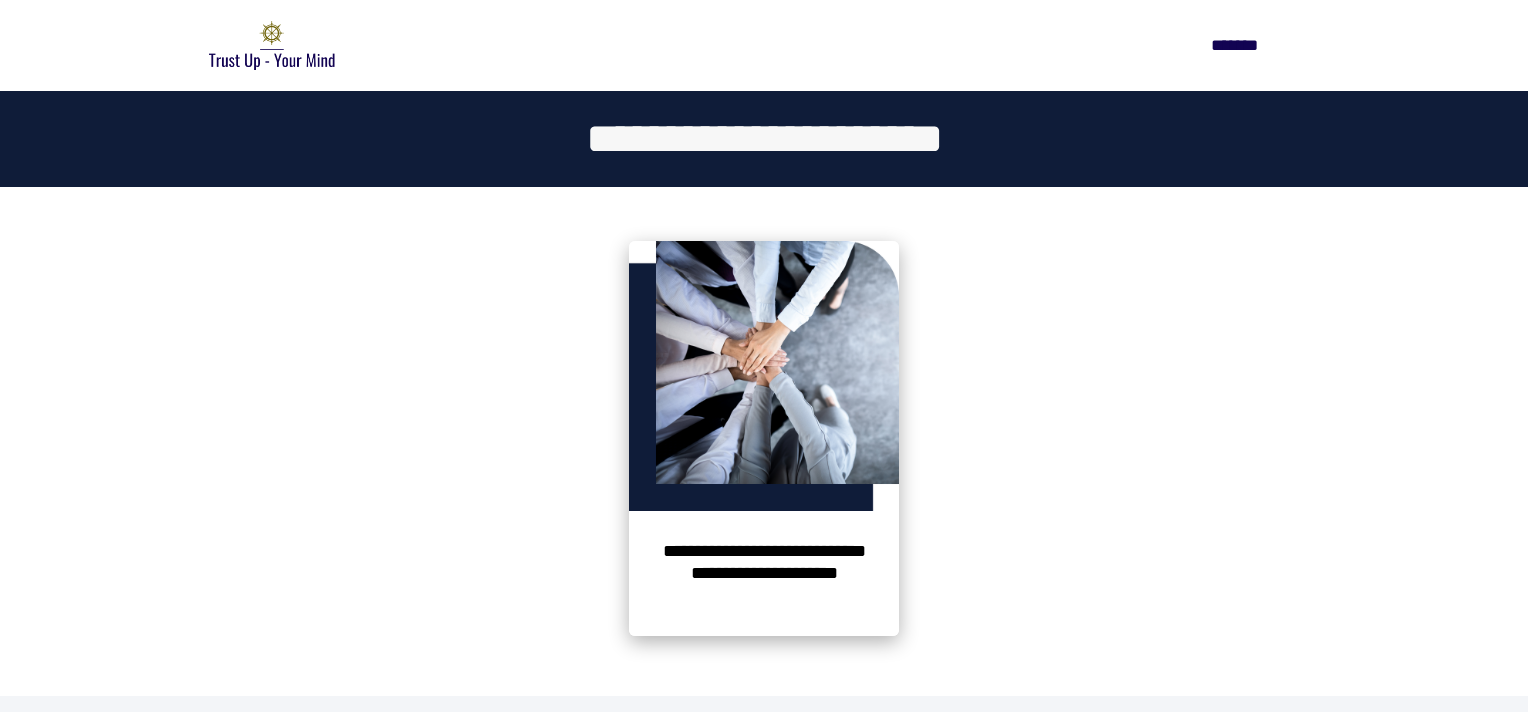 click at bounding box center [764, 376] 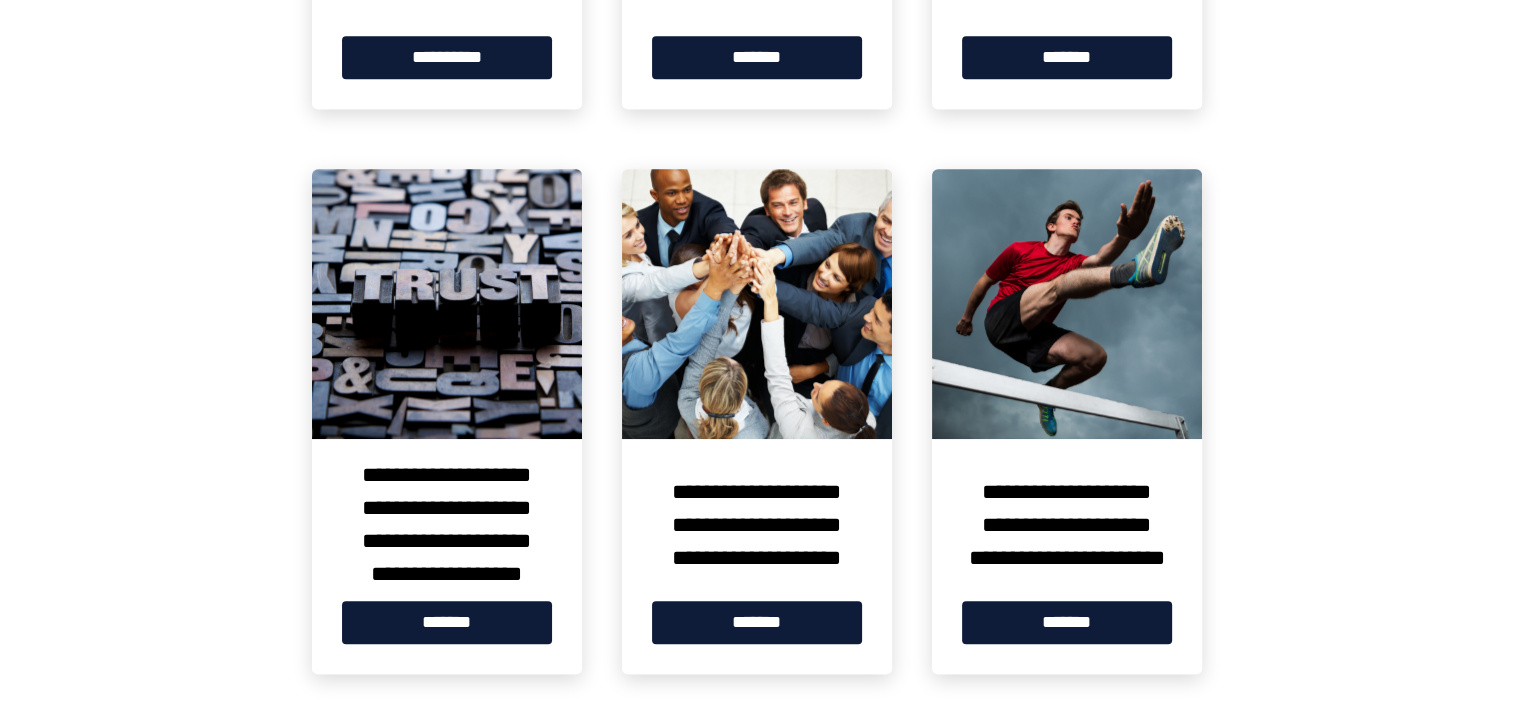 scroll, scrollTop: 909, scrollLeft: 0, axis: vertical 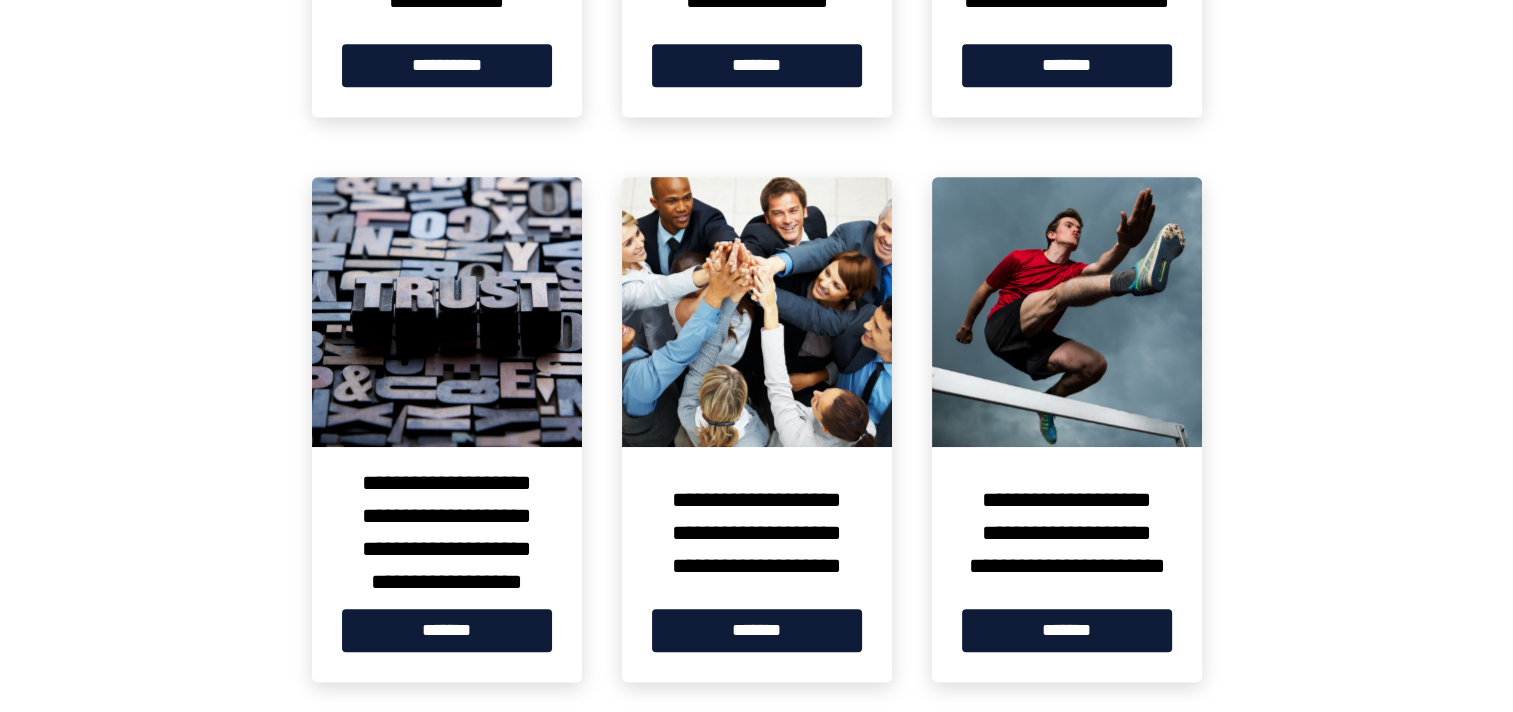click at bounding box center (447, 312) 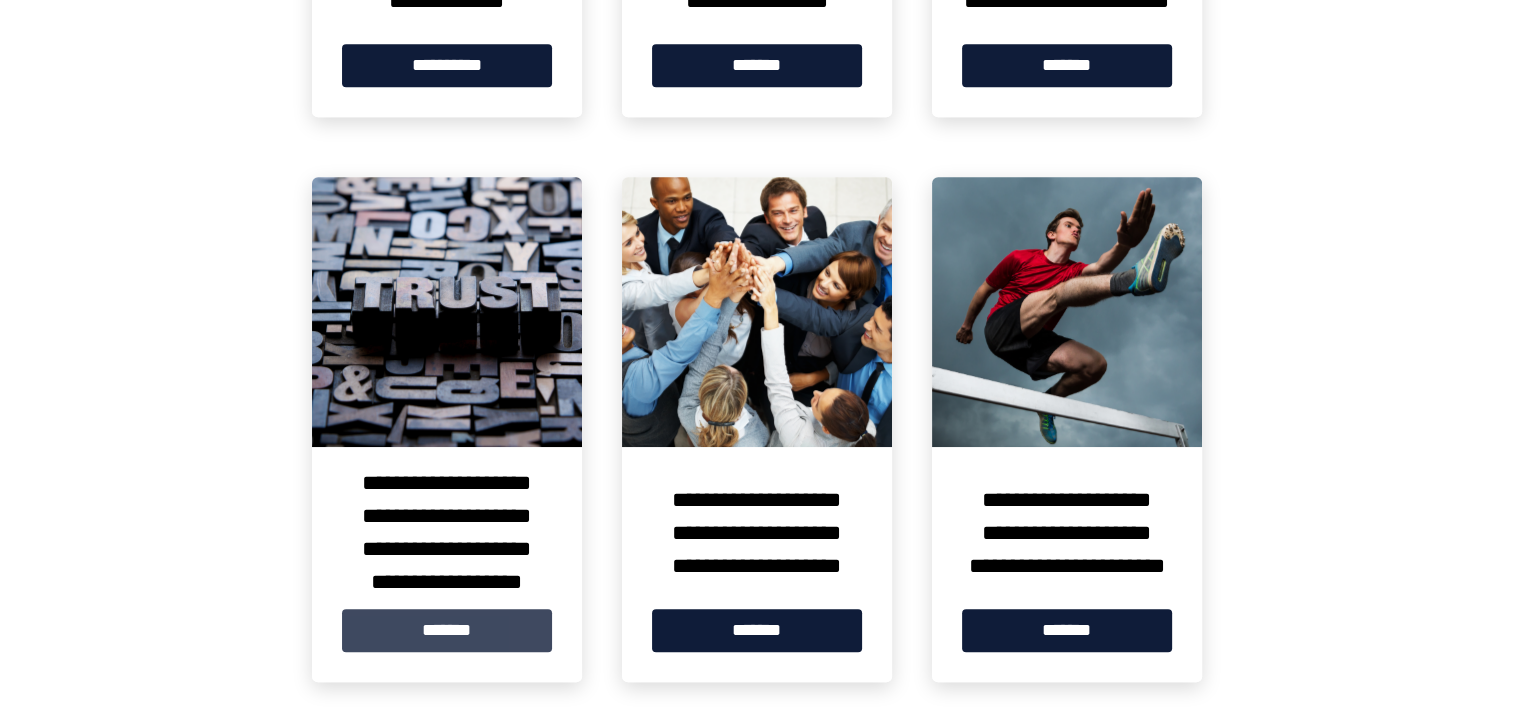 click on "*******" at bounding box center [447, 630] 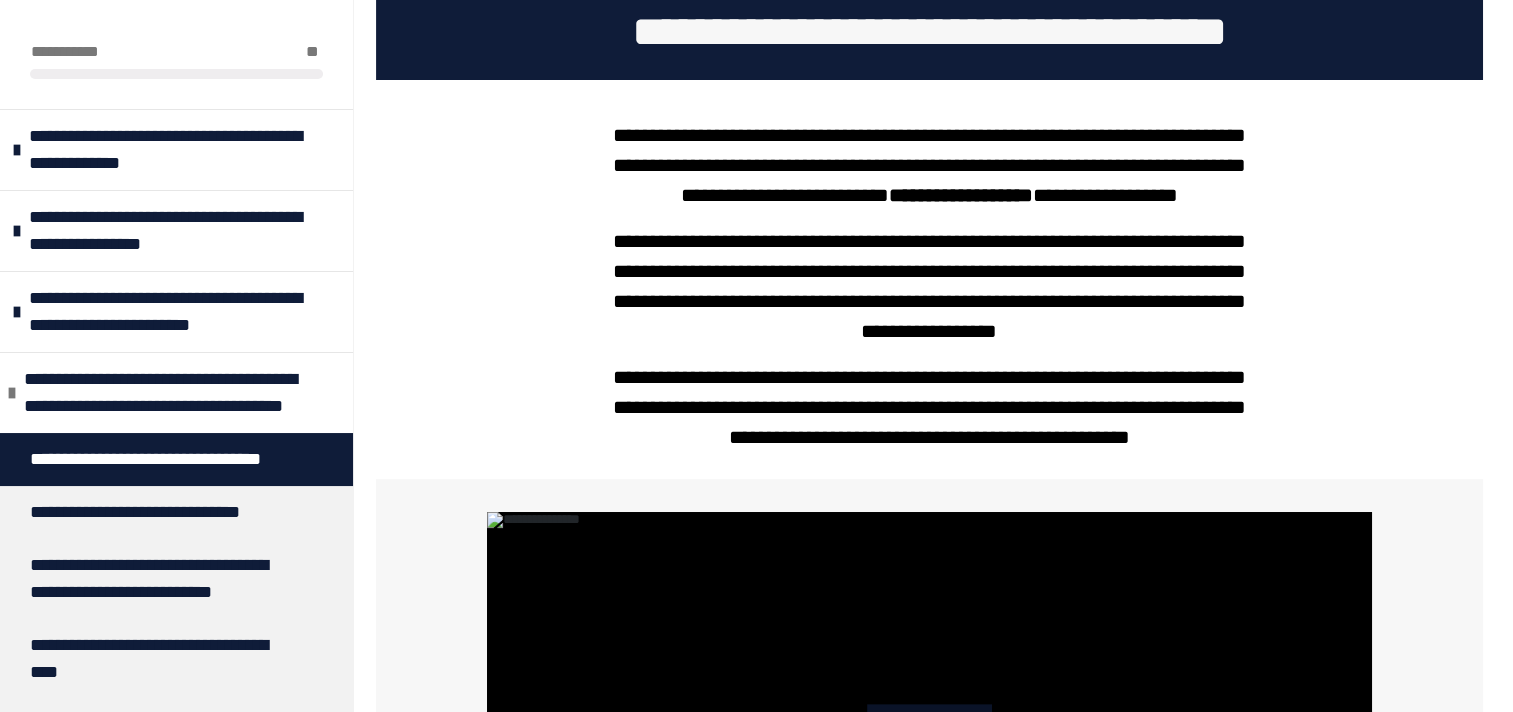 scroll, scrollTop: 394, scrollLeft: 0, axis: vertical 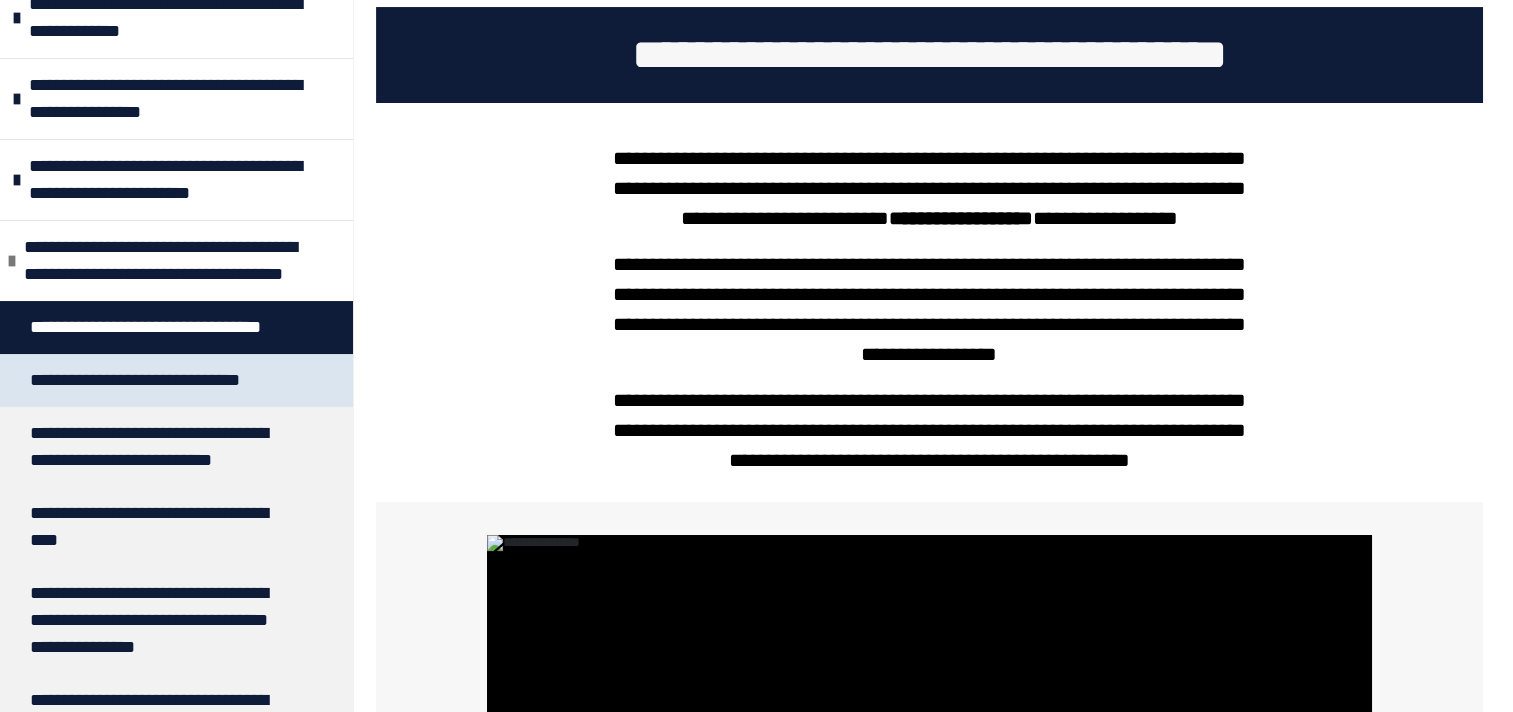 click on "**********" at bounding box center [148, 380] 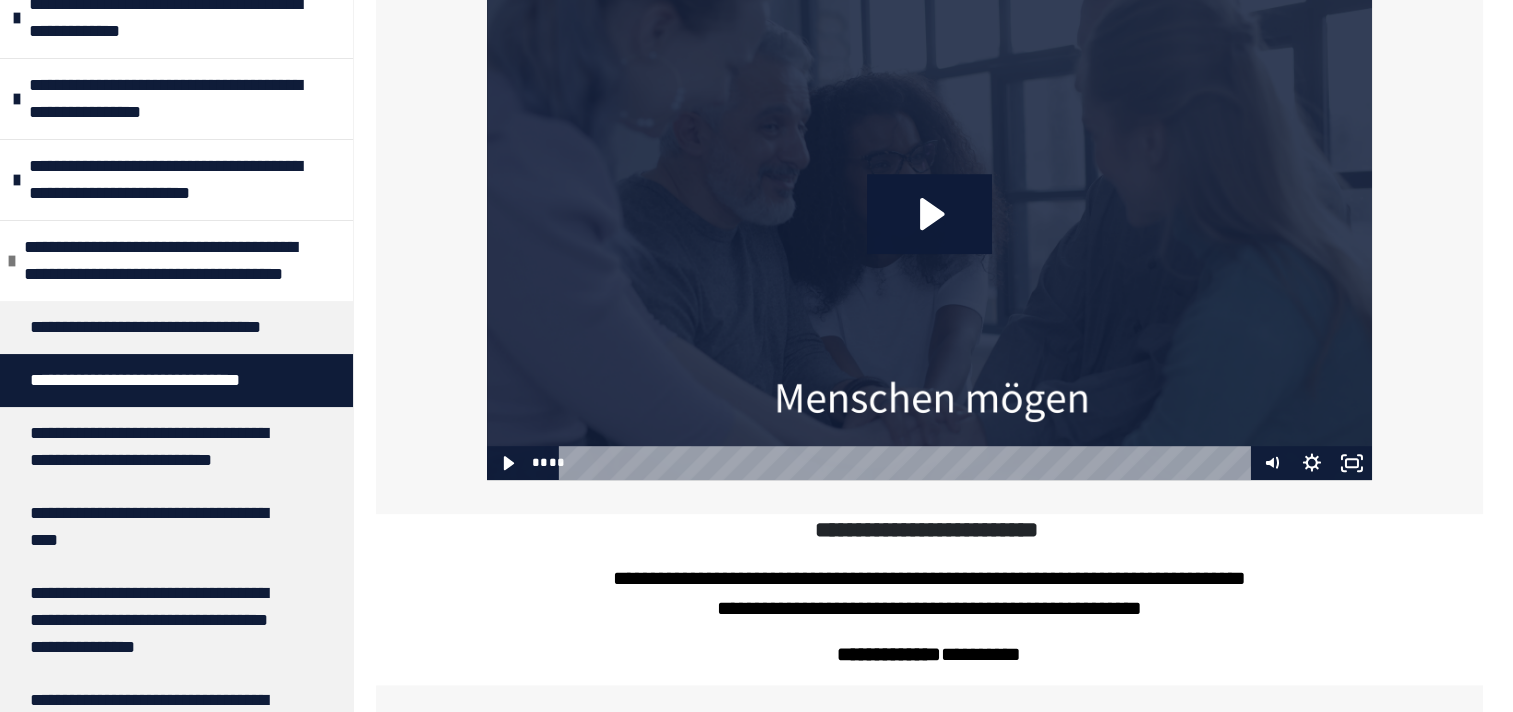 scroll, scrollTop: 1014, scrollLeft: 0, axis: vertical 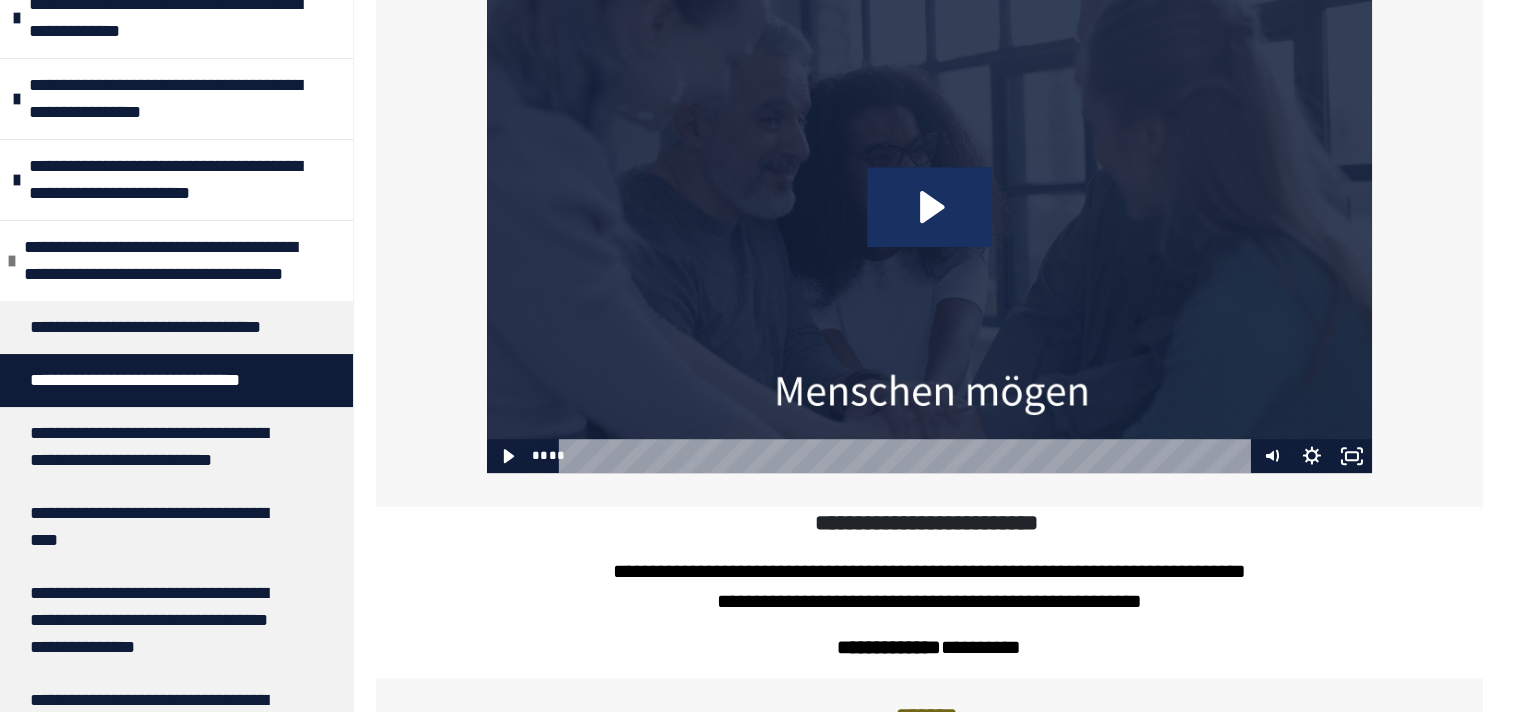 click 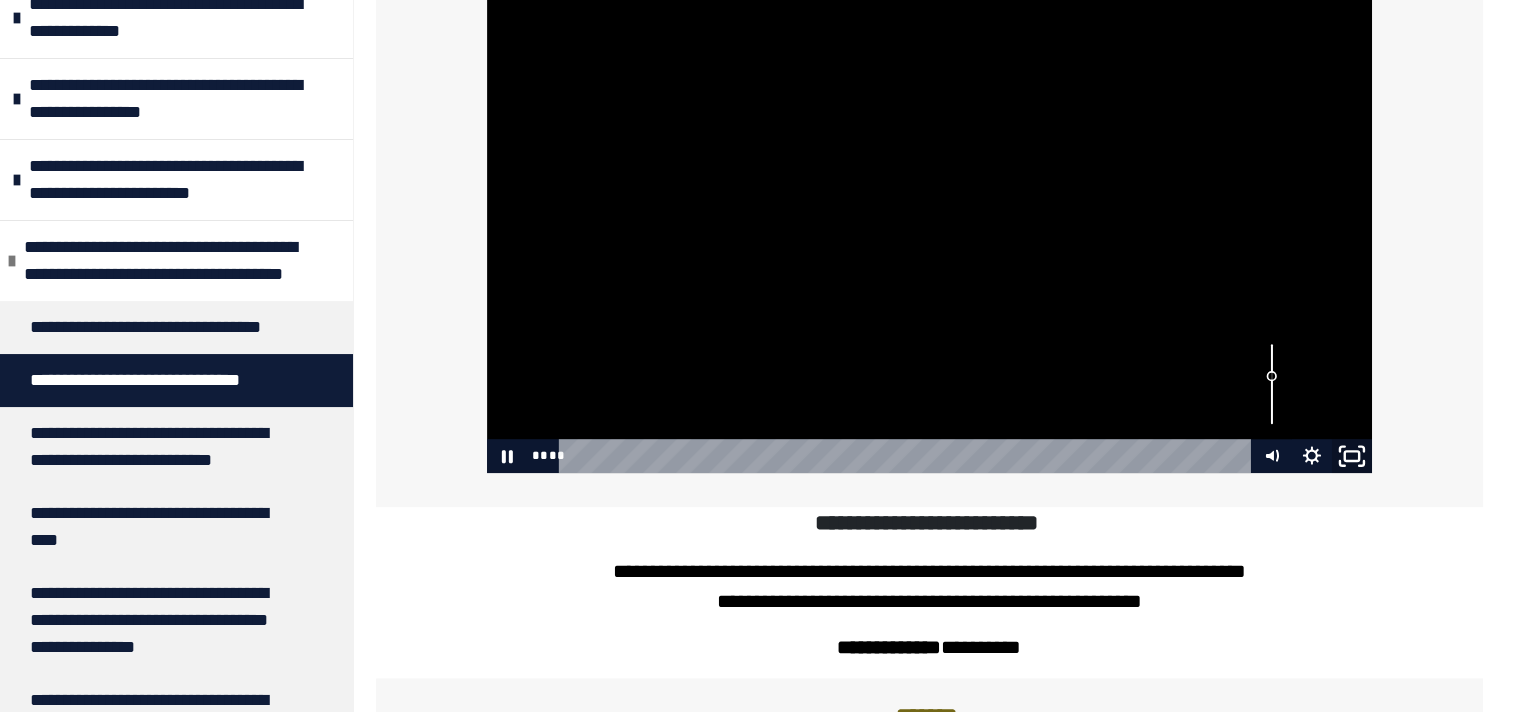 click 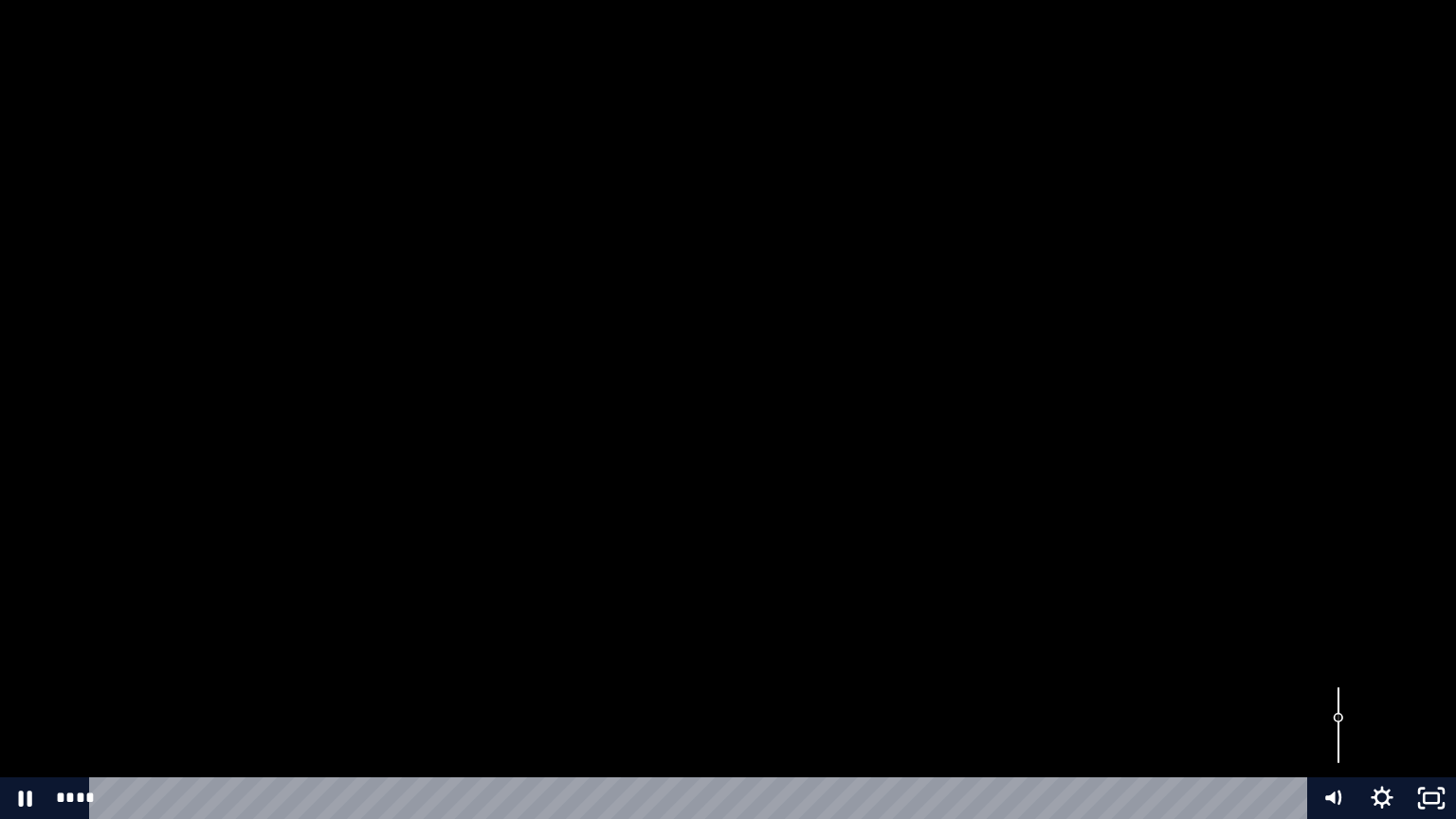 drag, startPoint x: 1288, startPoint y: 529, endPoint x: 1293, endPoint y: 216, distance: 313.03993 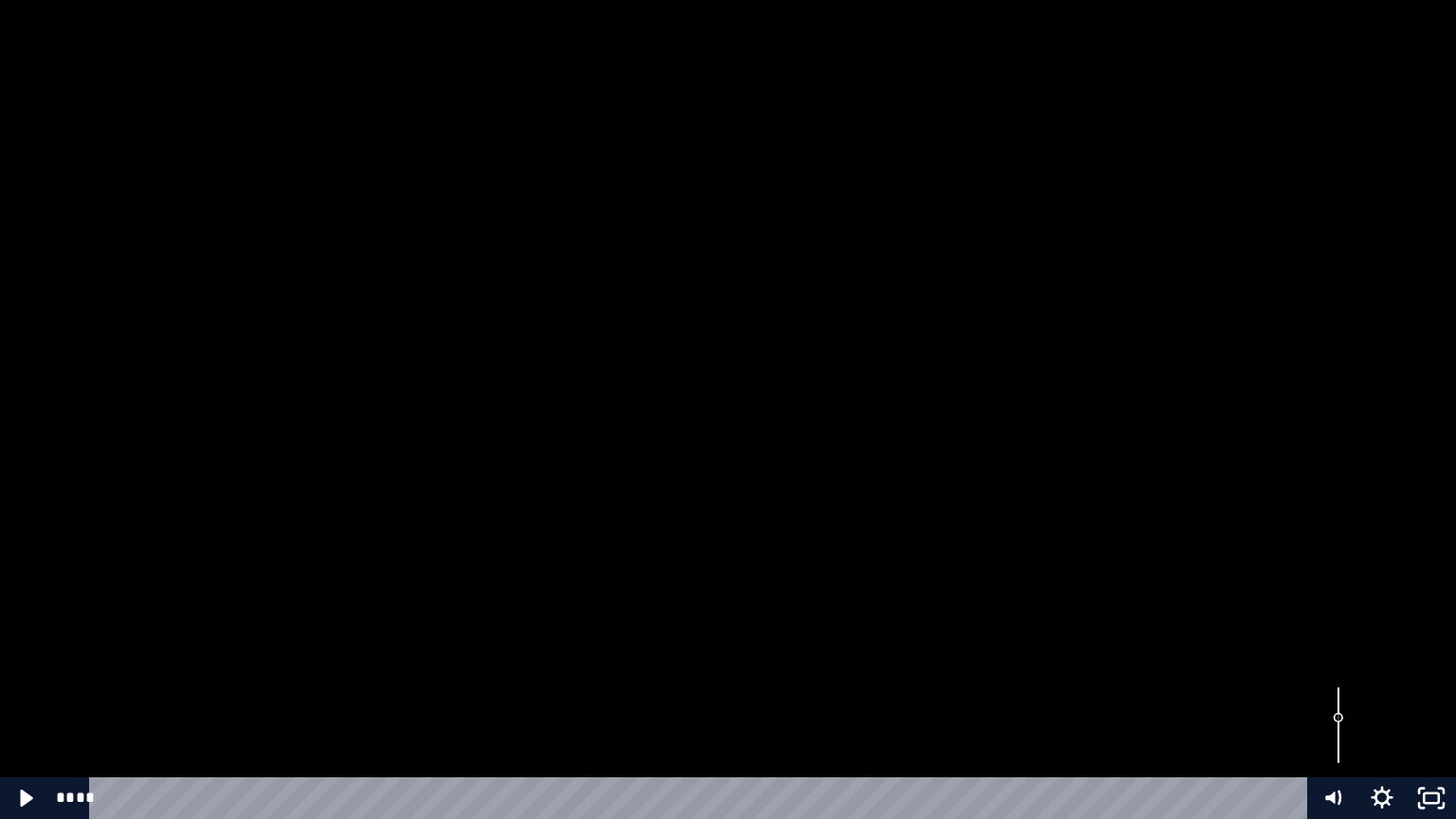 click at bounding box center (728, 410) 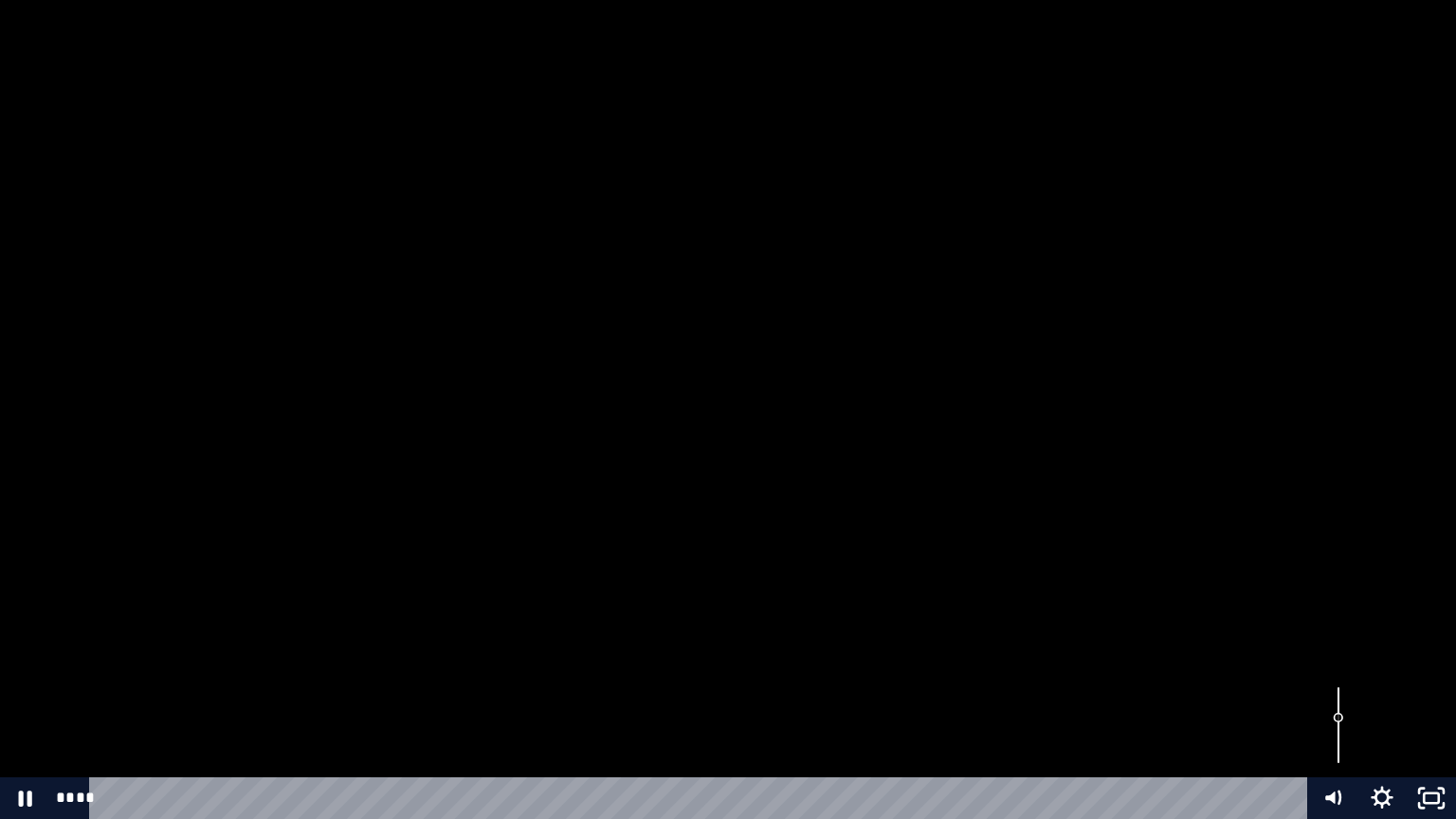 click at bounding box center (701, 798) 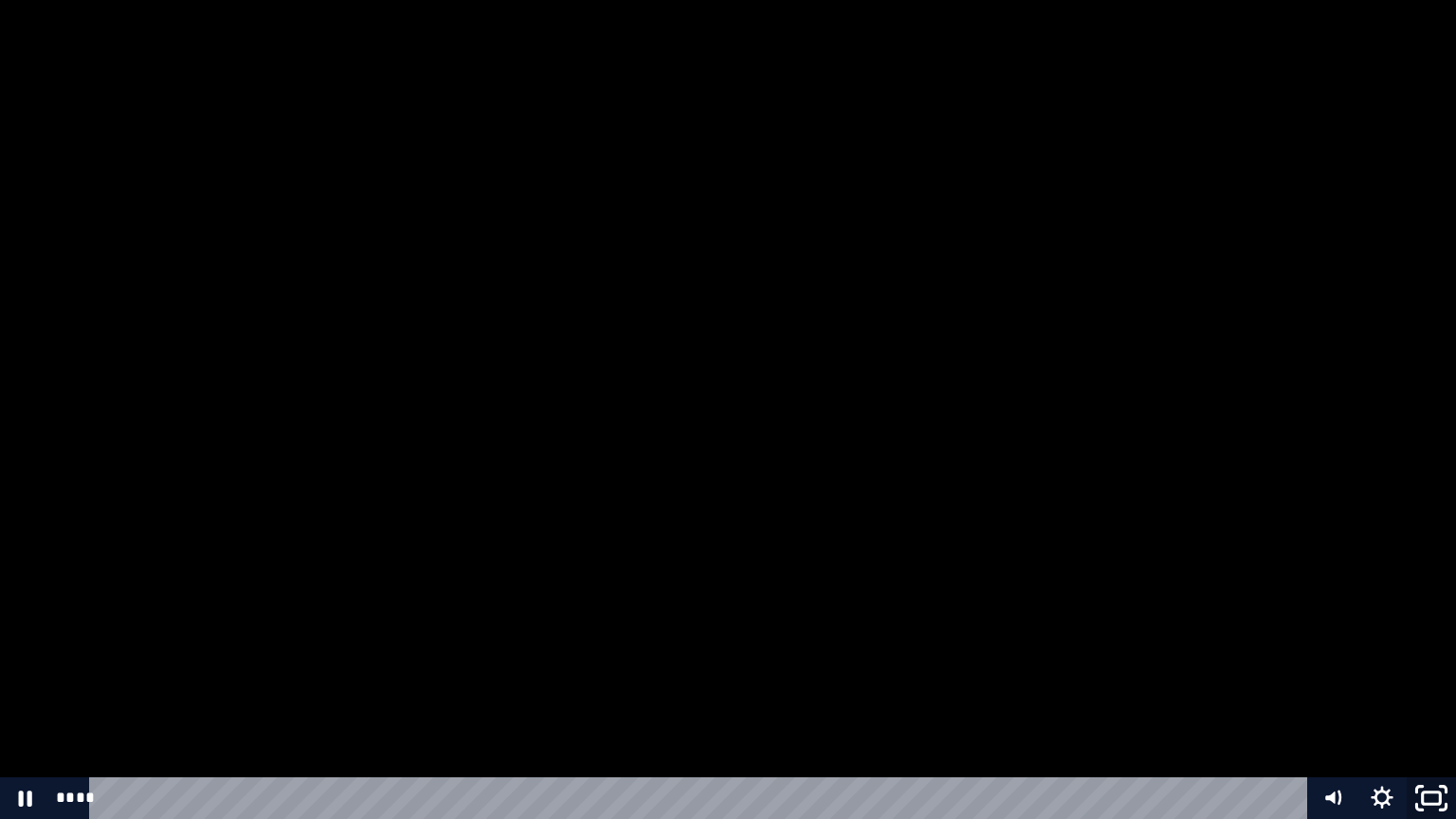 click 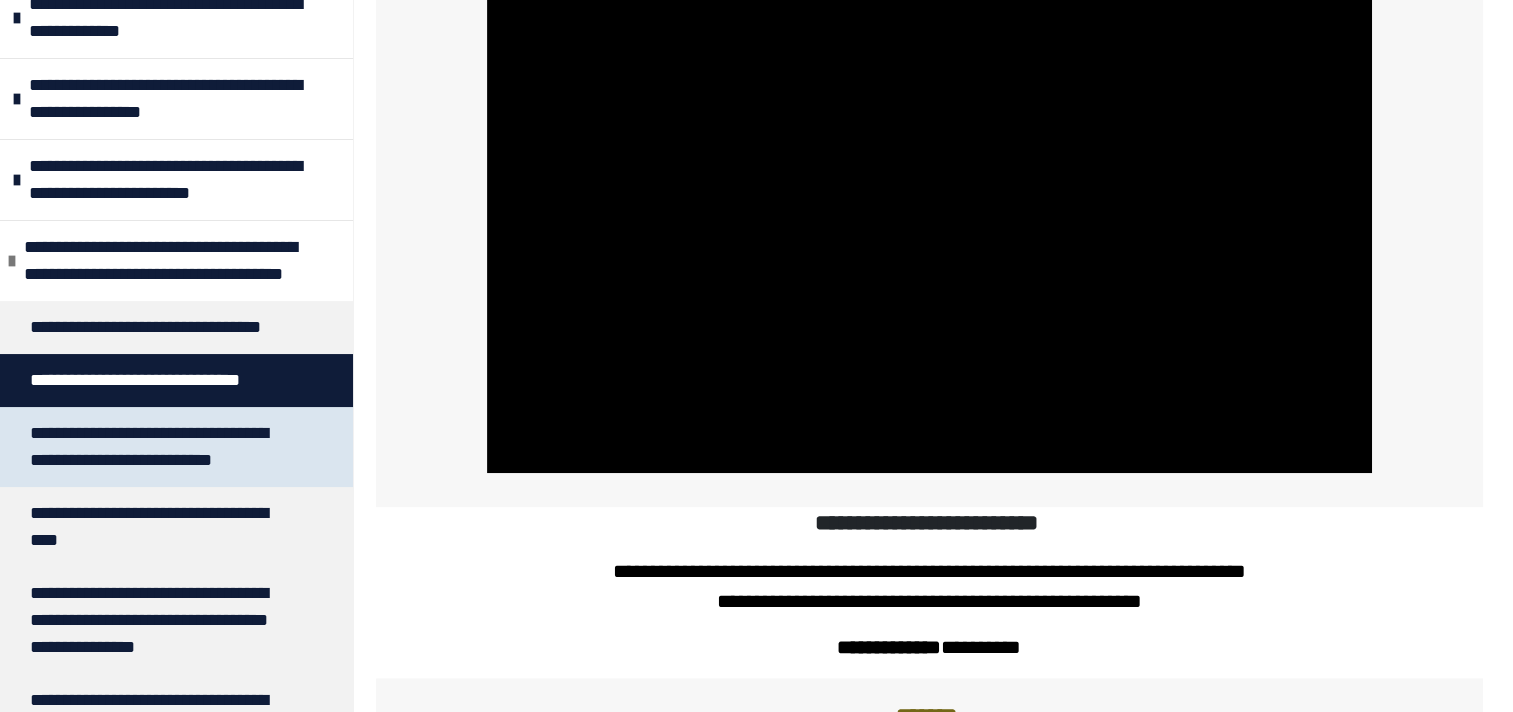 click on "**********" at bounding box center (161, 447) 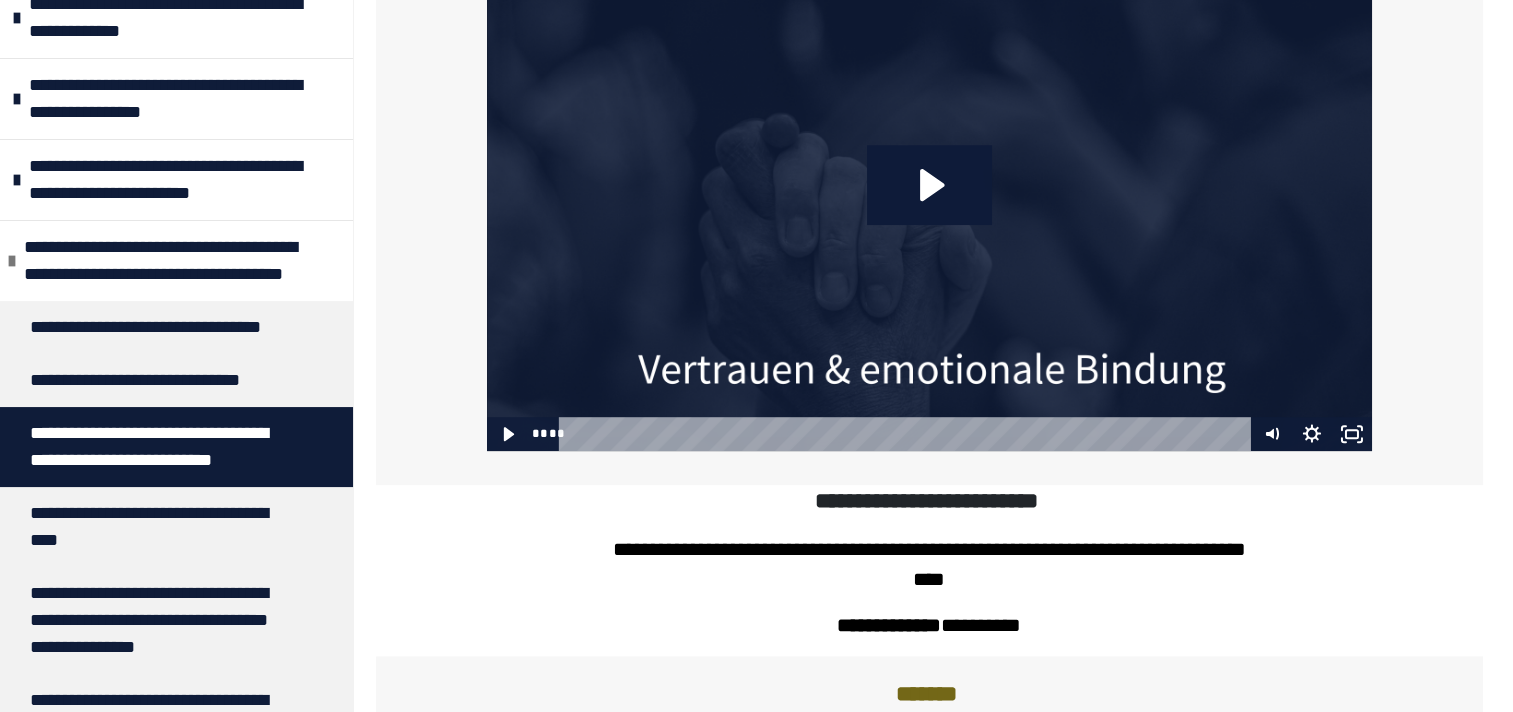 scroll, scrollTop: 1074, scrollLeft: 0, axis: vertical 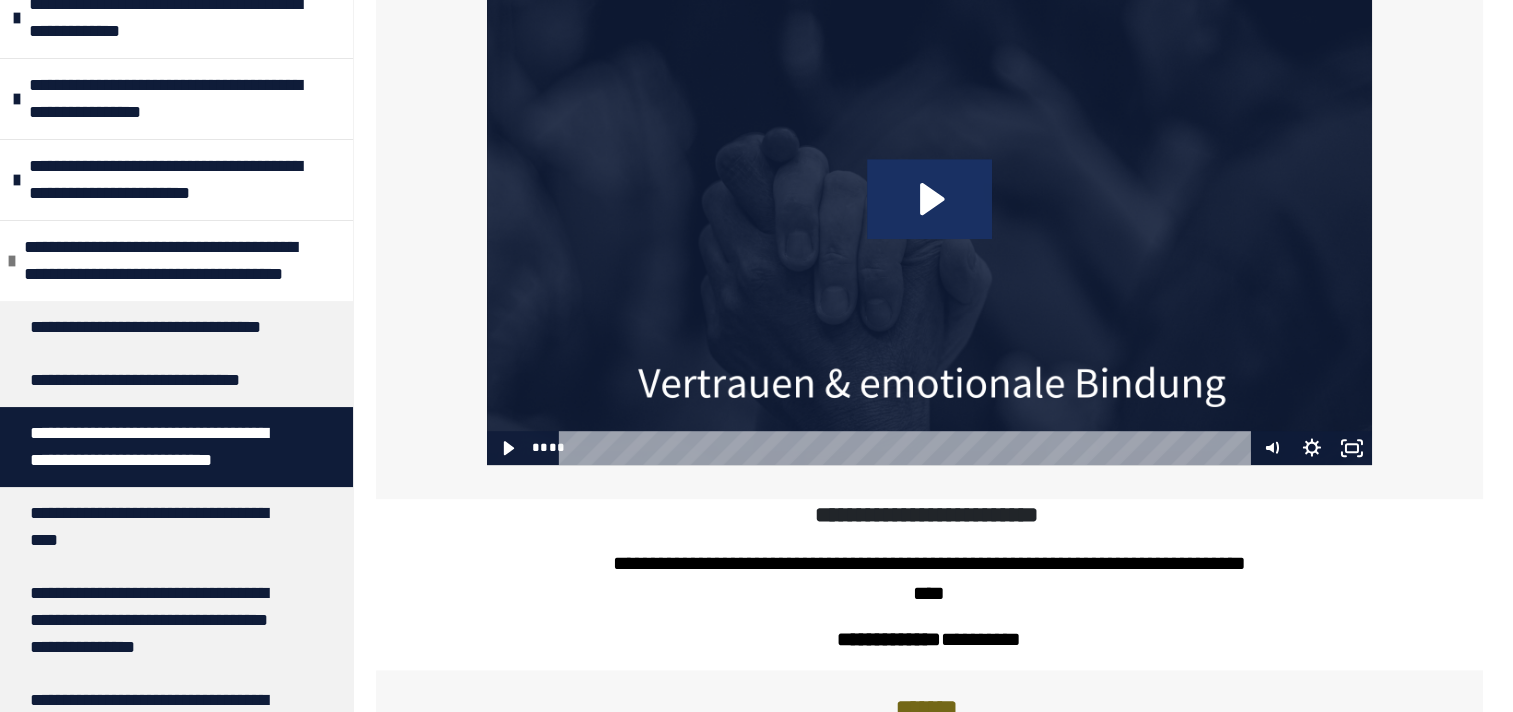 click 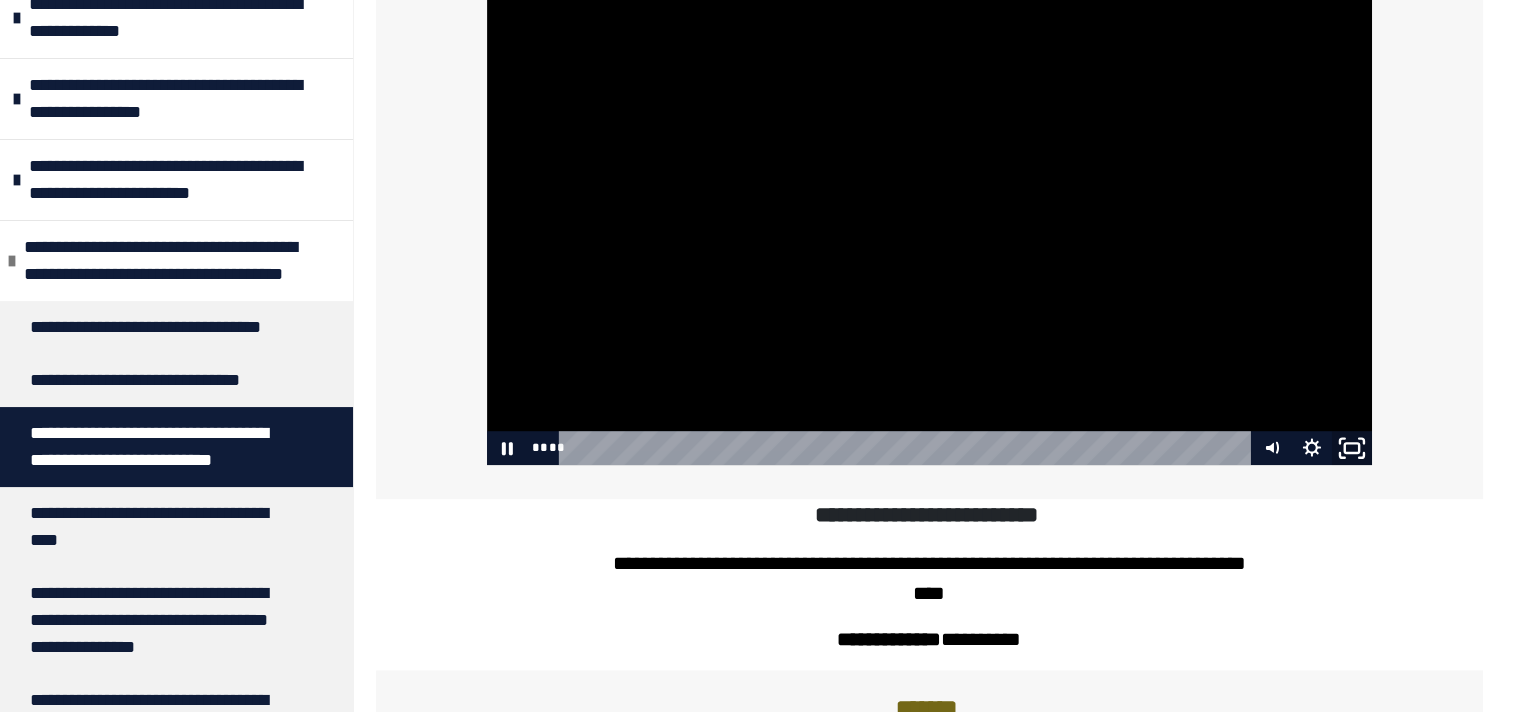 click 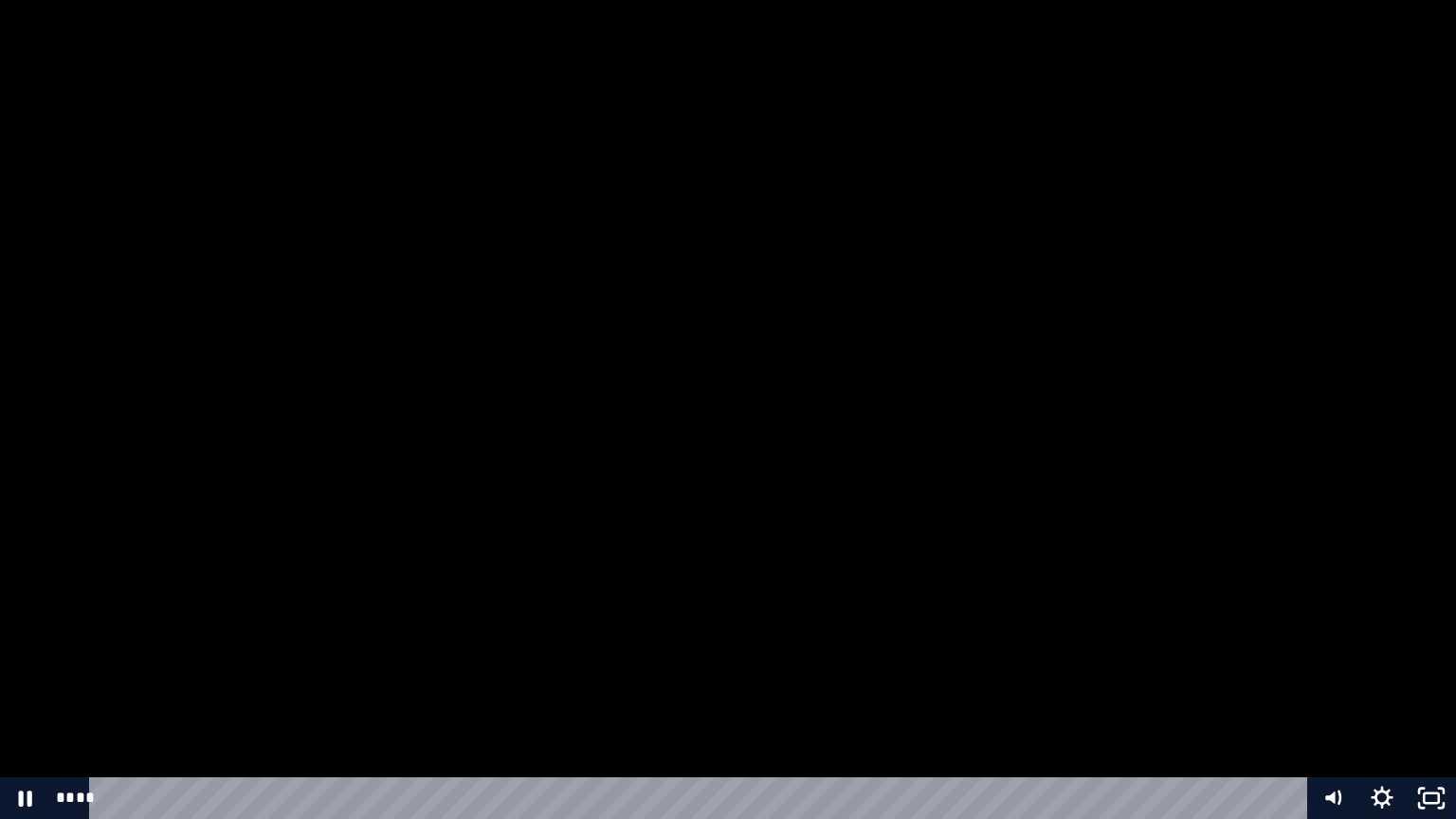 click at bounding box center (728, 410) 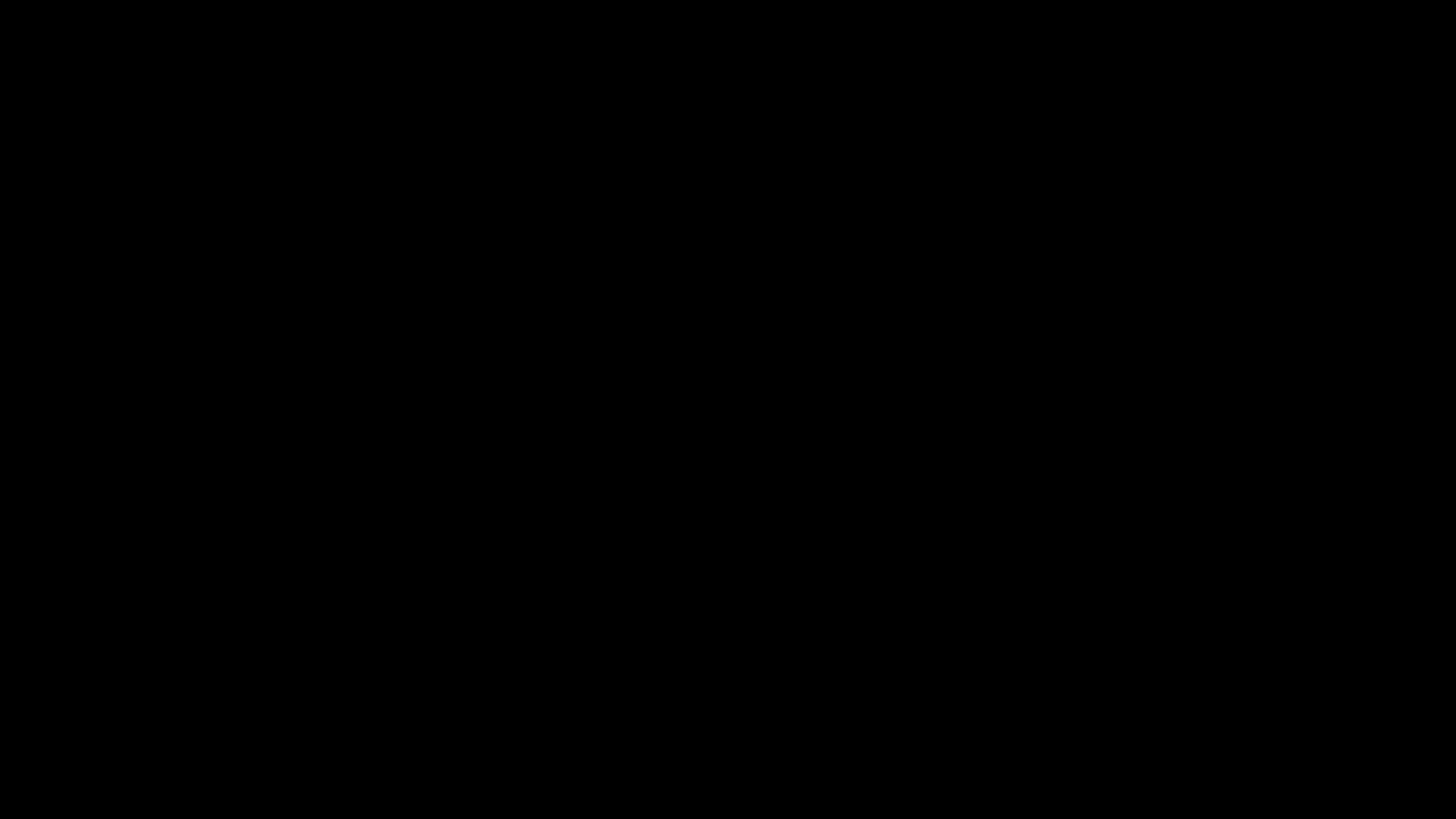 click at bounding box center [728, 410] 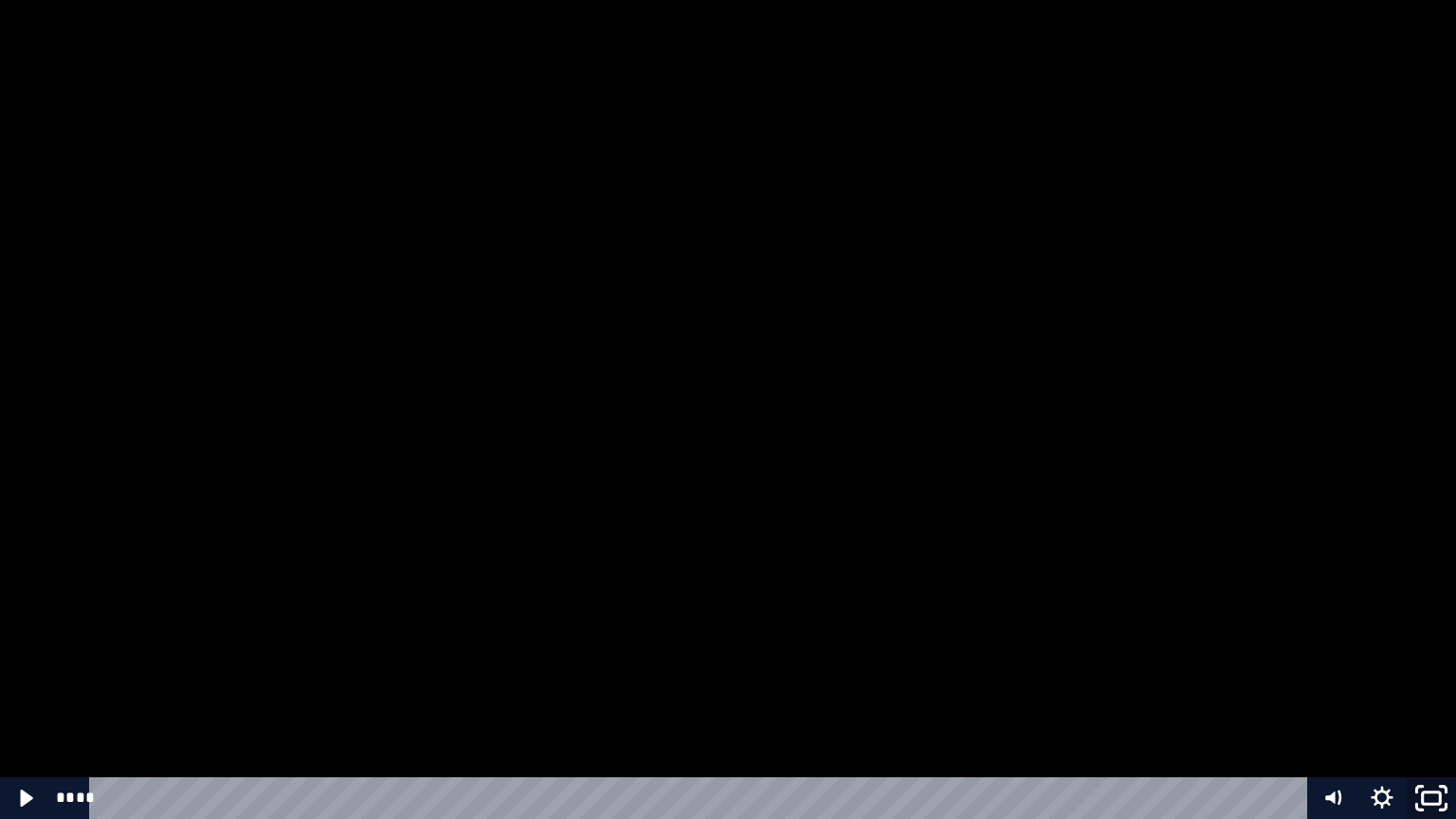 click 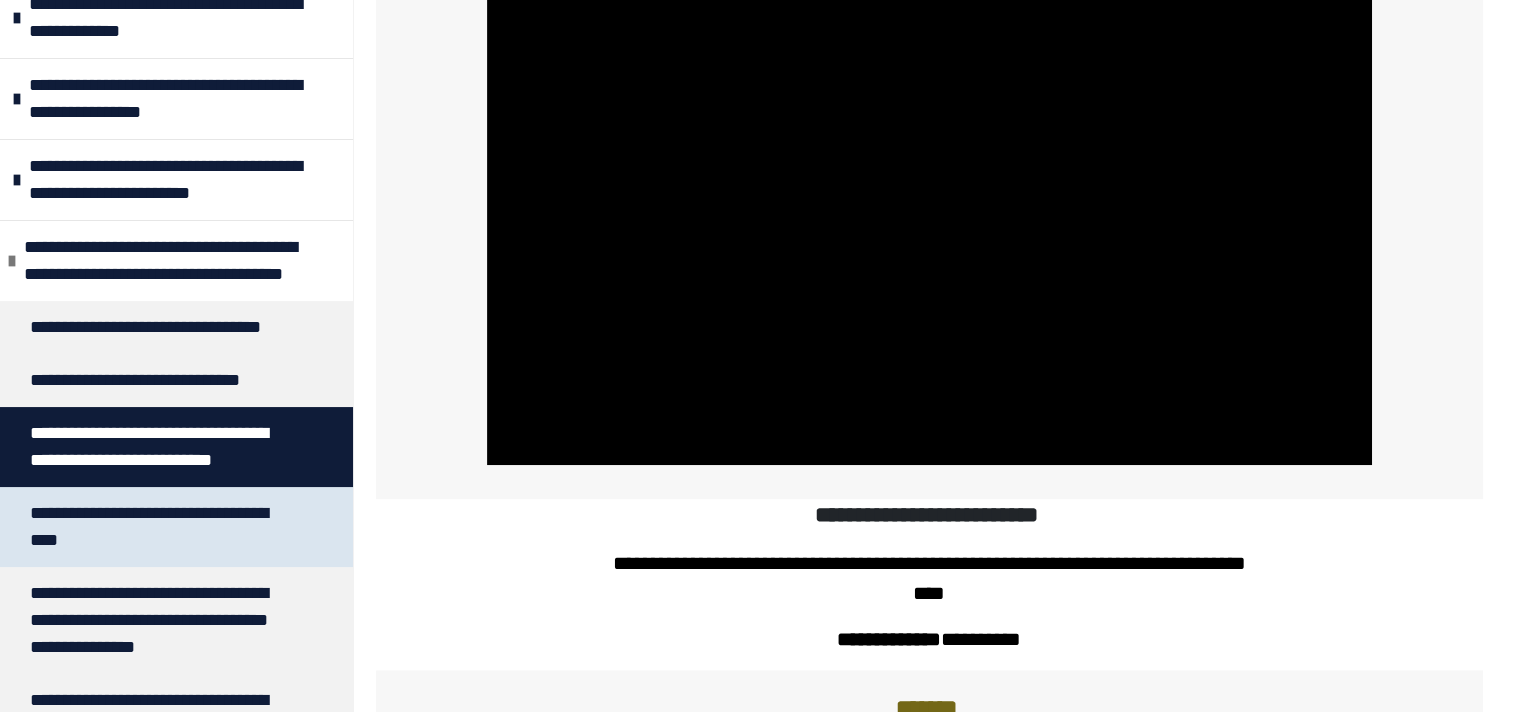 click on "**********" at bounding box center [161, 527] 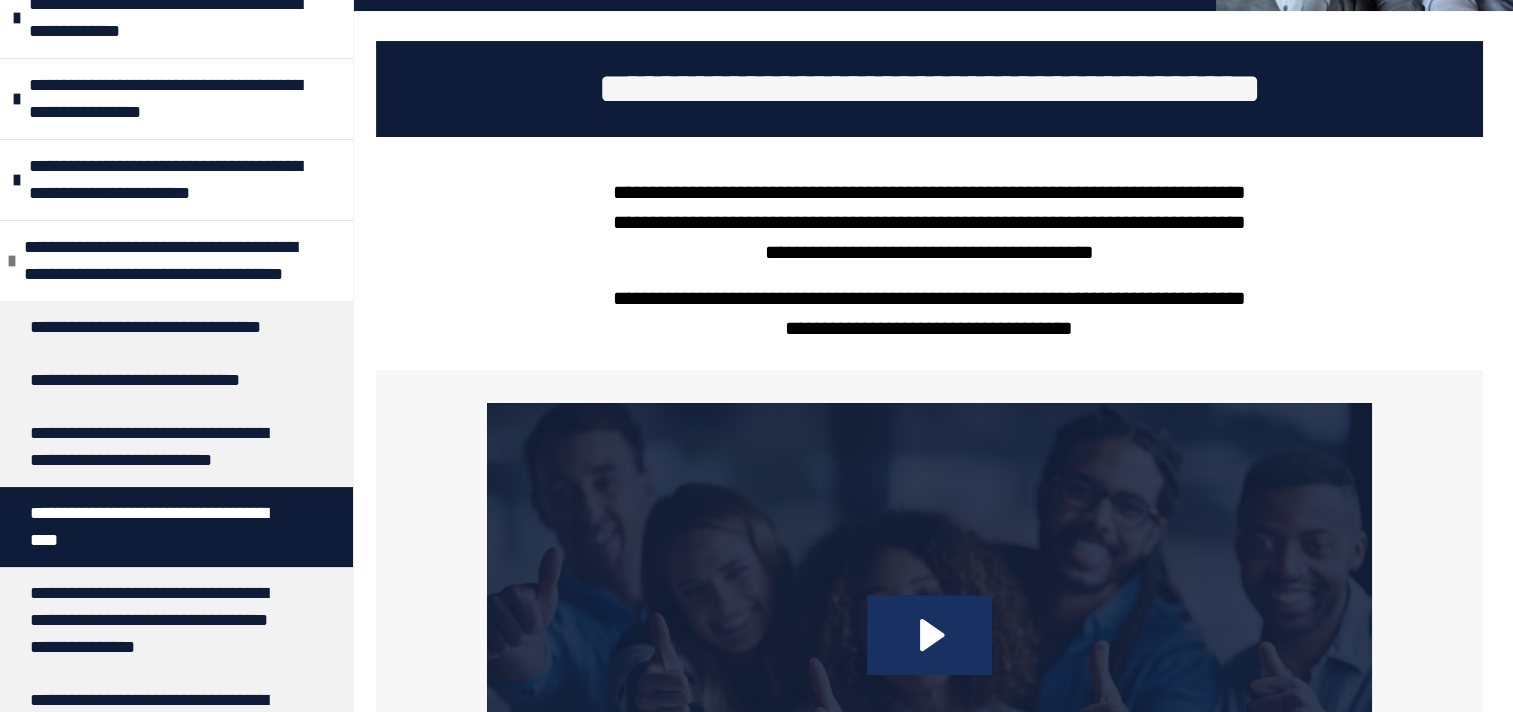 click 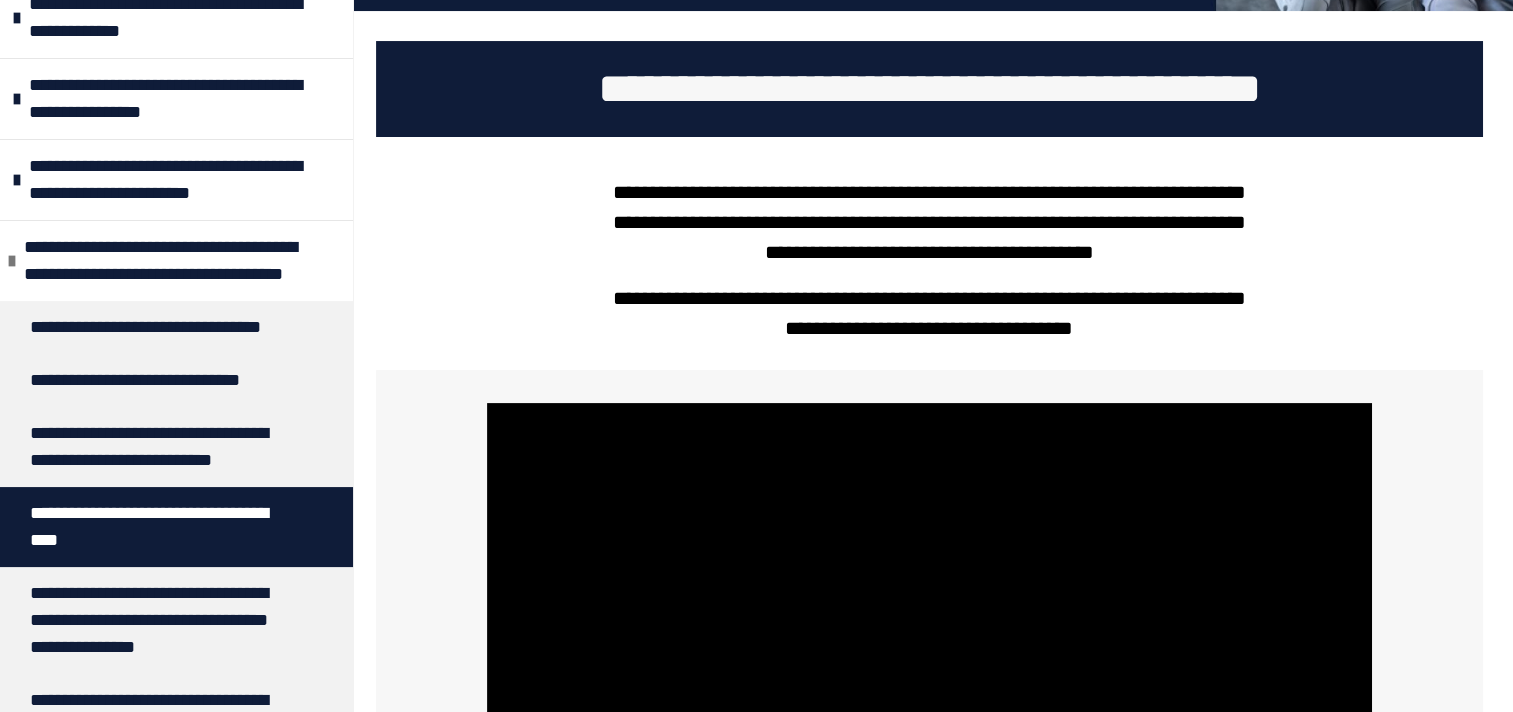 scroll, scrollTop: 983, scrollLeft: 0, axis: vertical 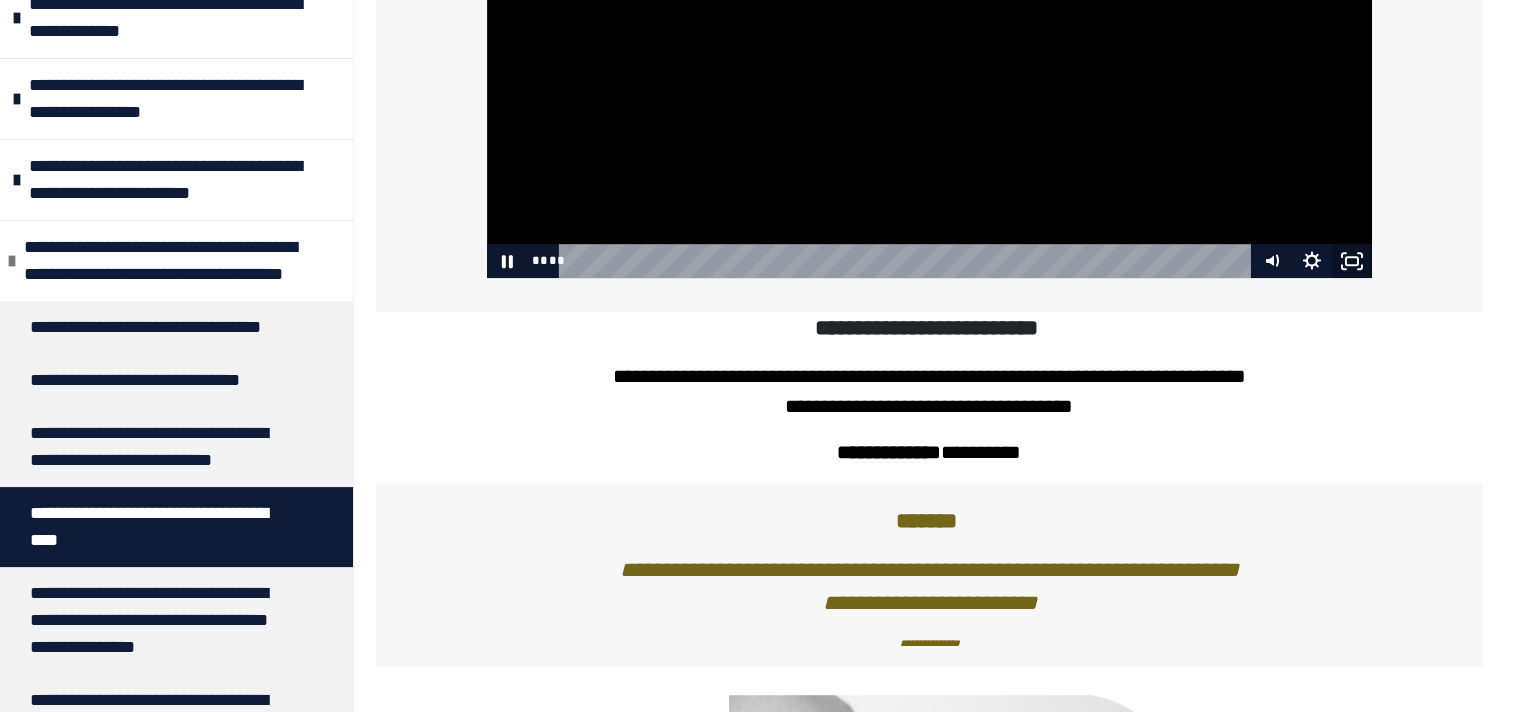 click 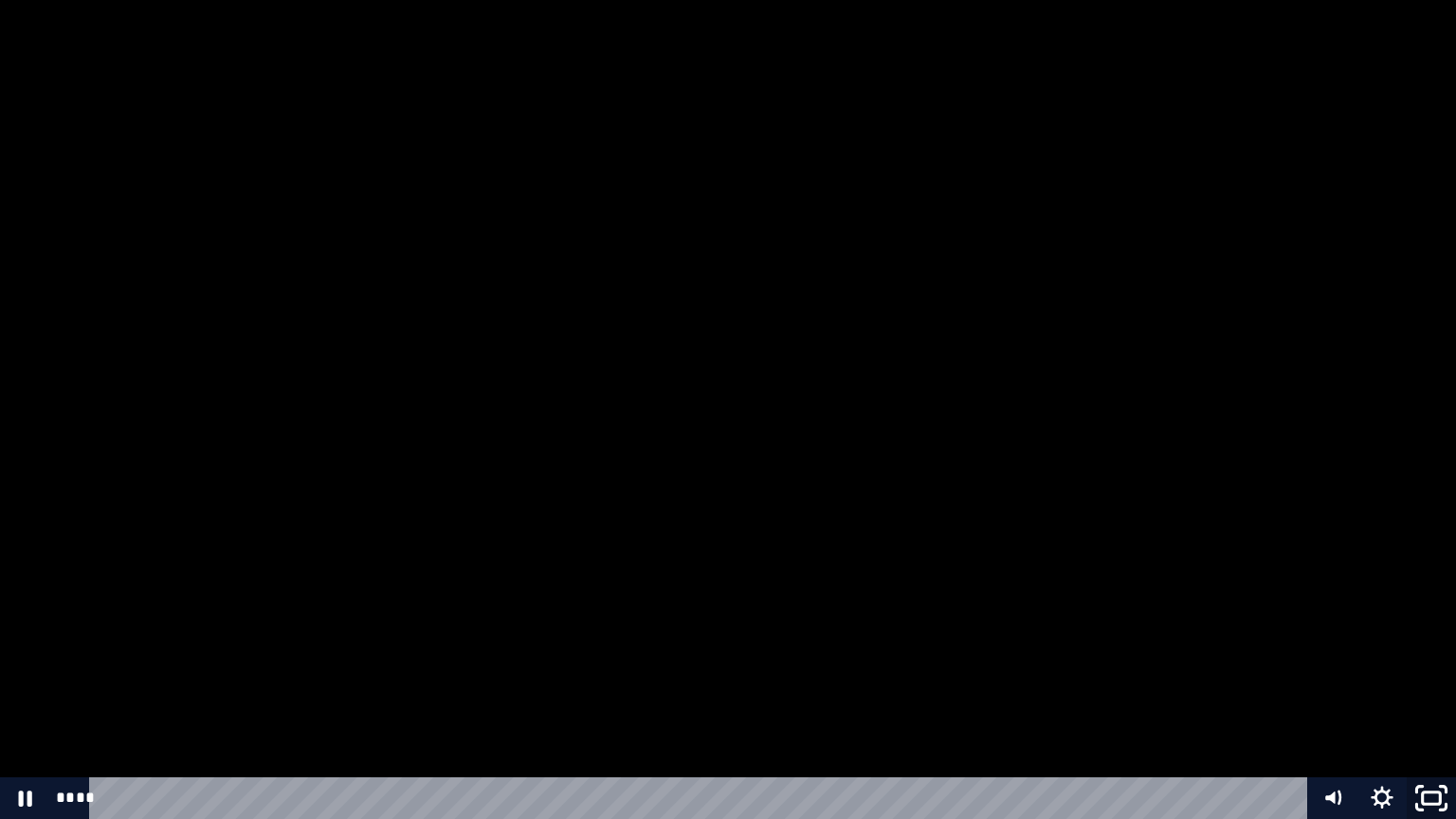click 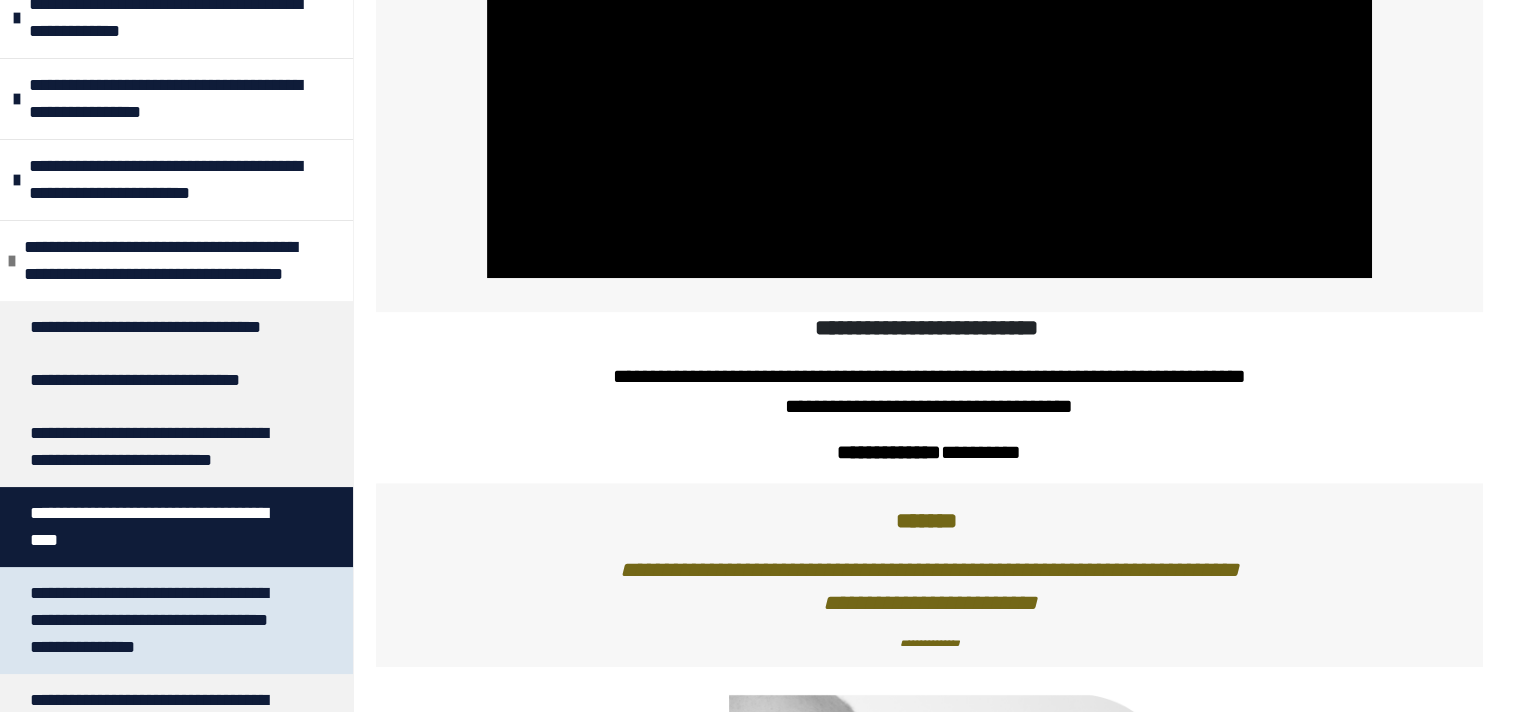 click on "**********" at bounding box center [161, 620] 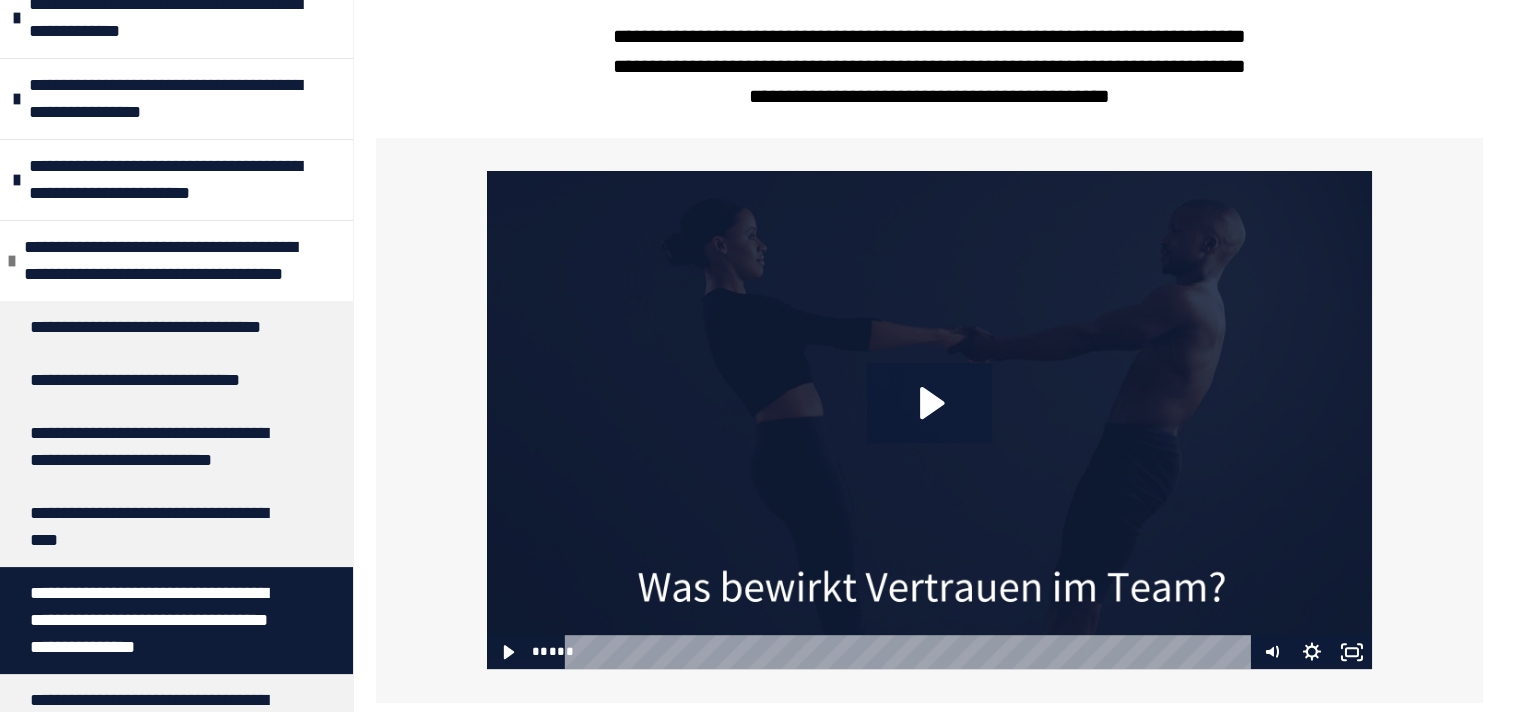scroll, scrollTop: 684, scrollLeft: 0, axis: vertical 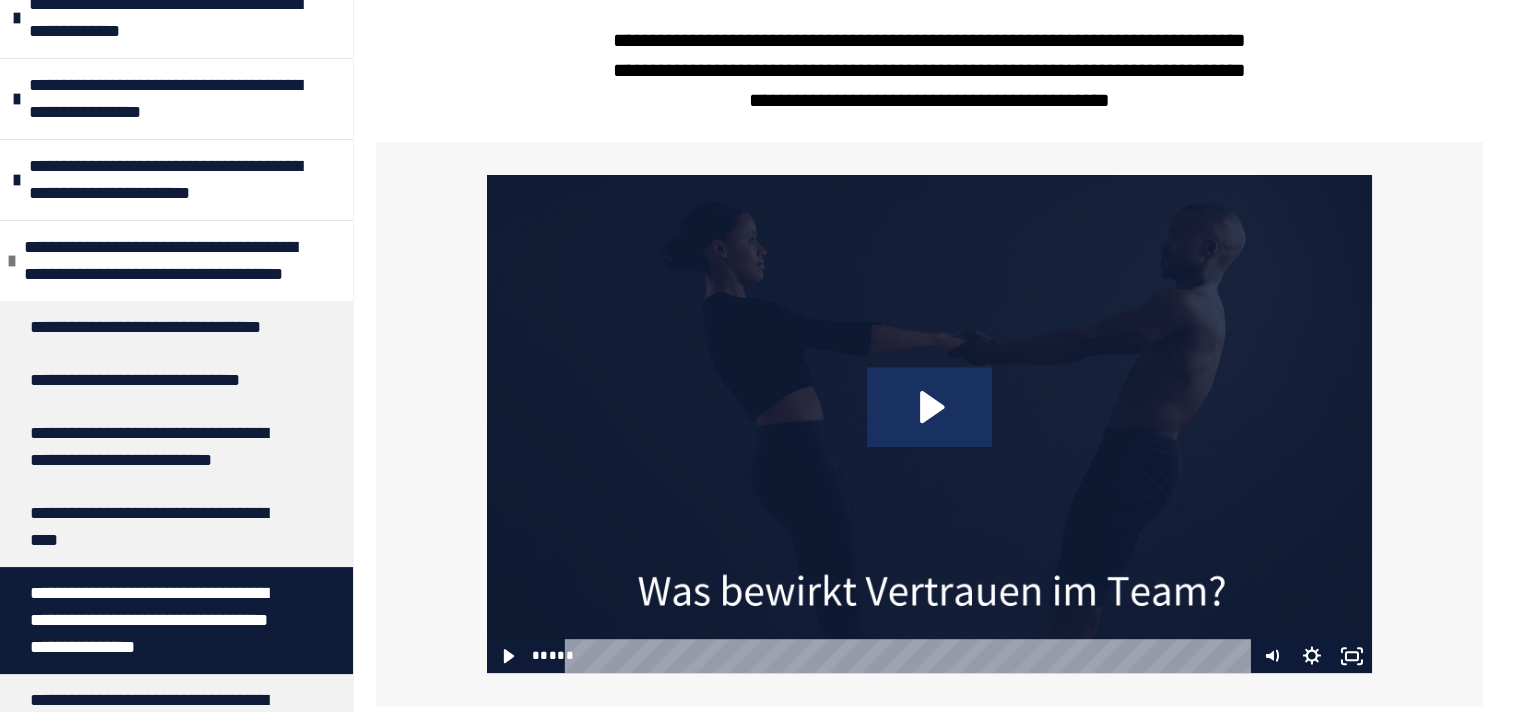 click 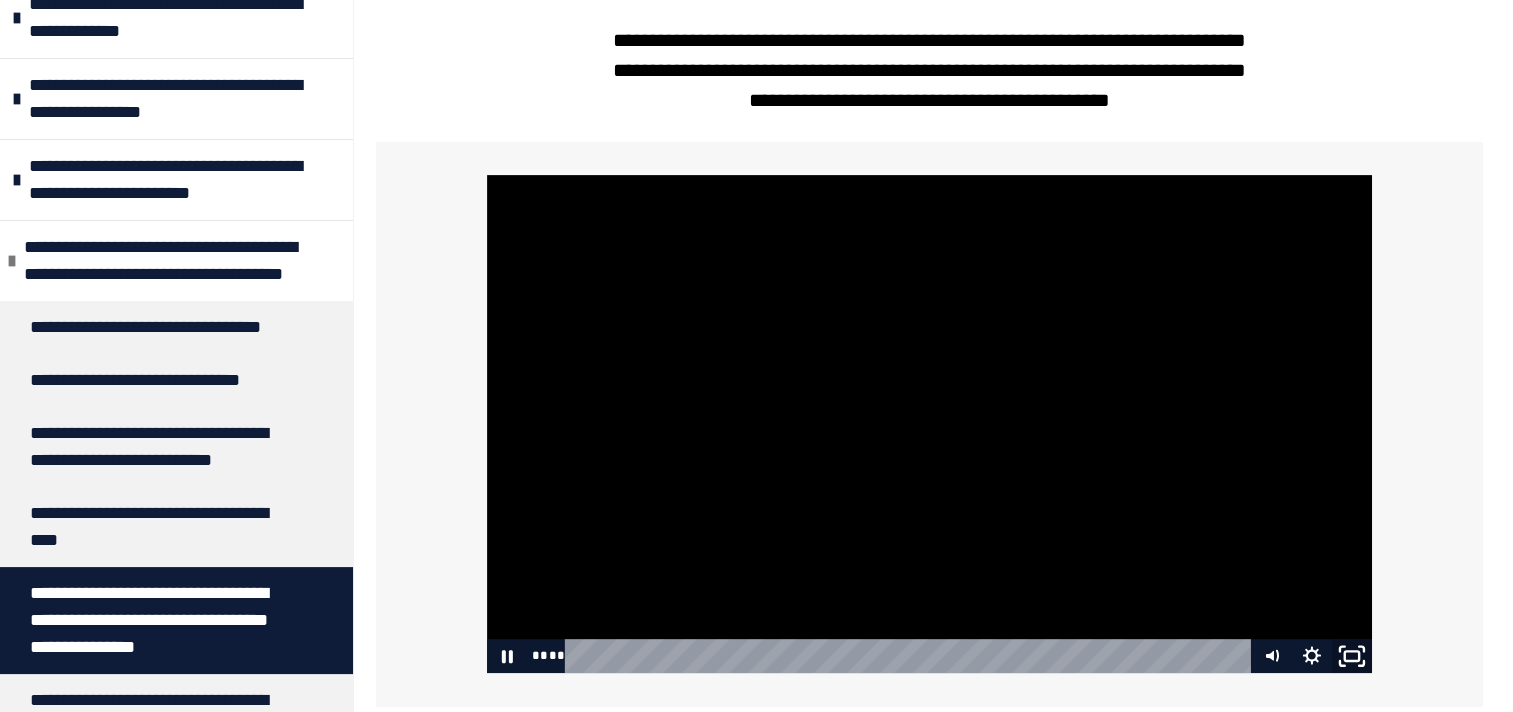 click 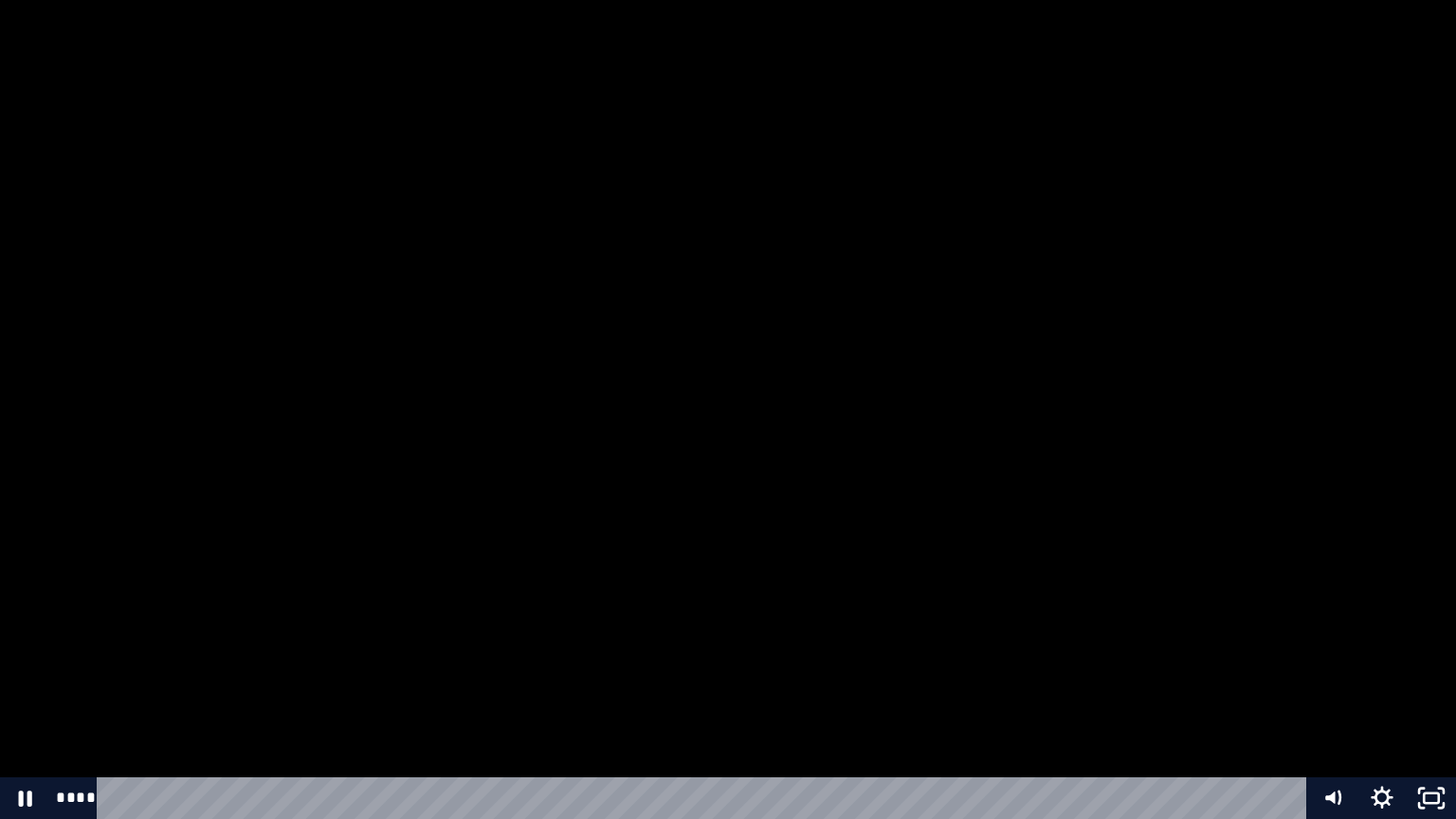 click at bounding box center (728, 410) 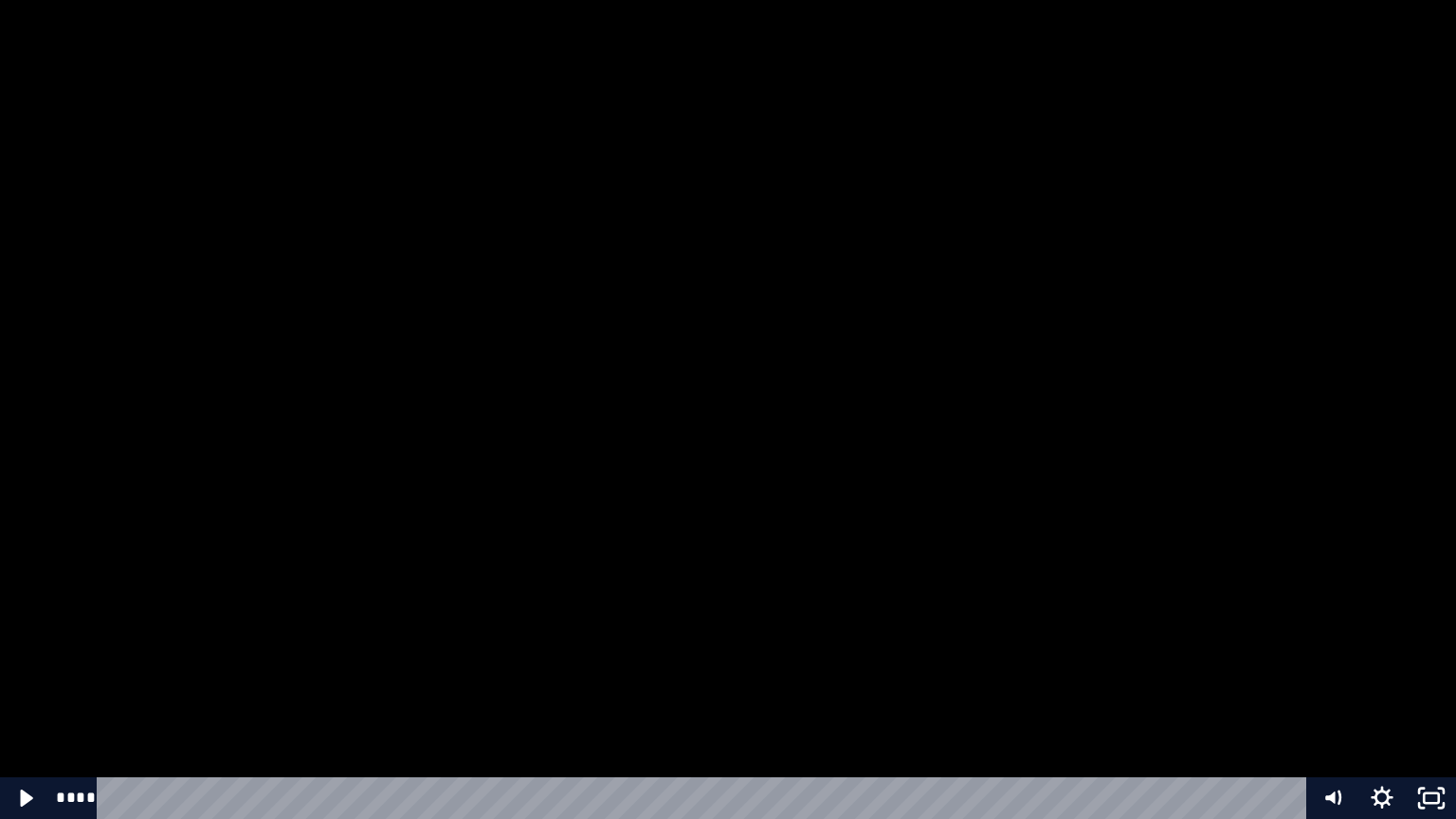 click at bounding box center [728, 410] 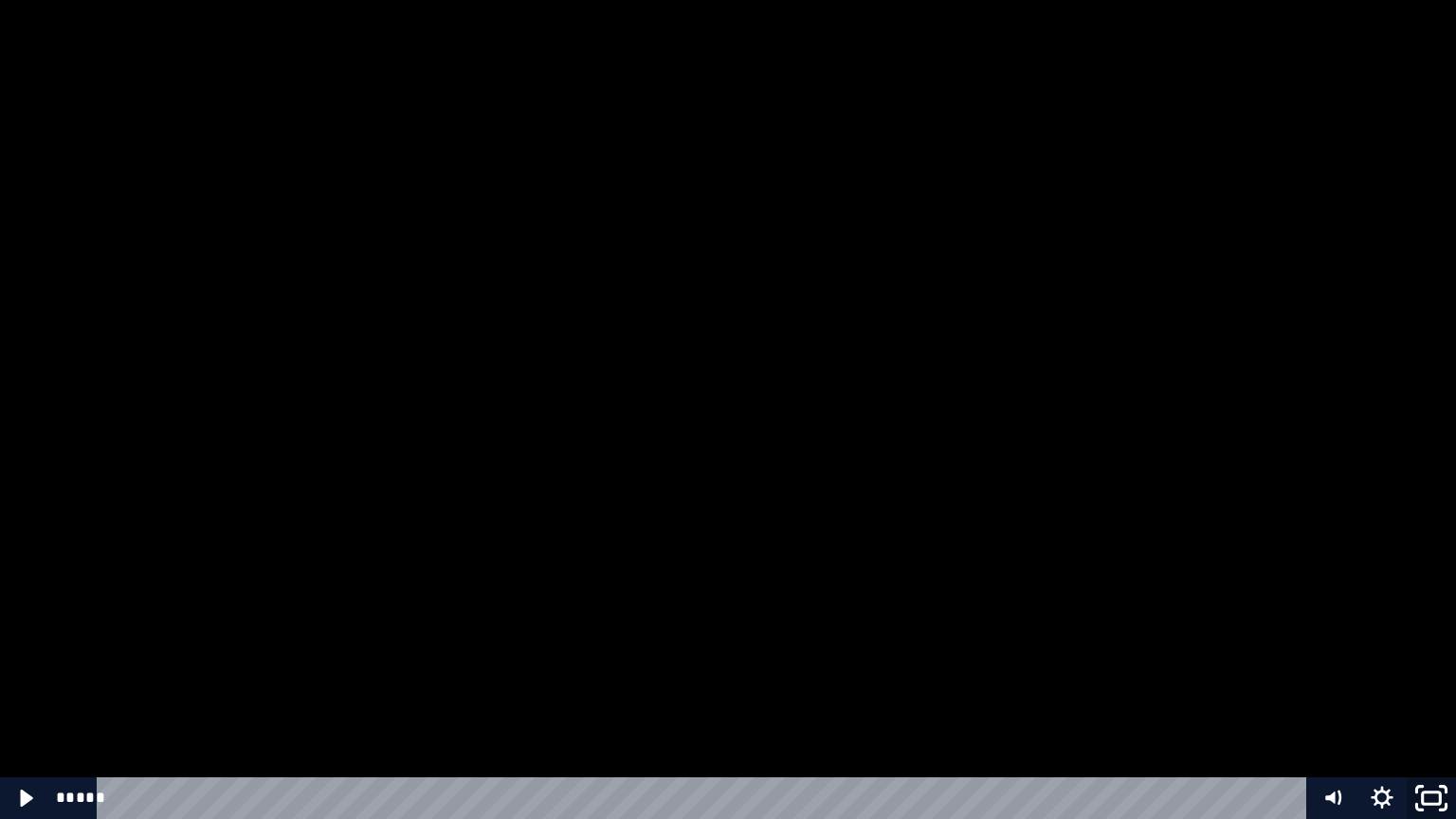 click 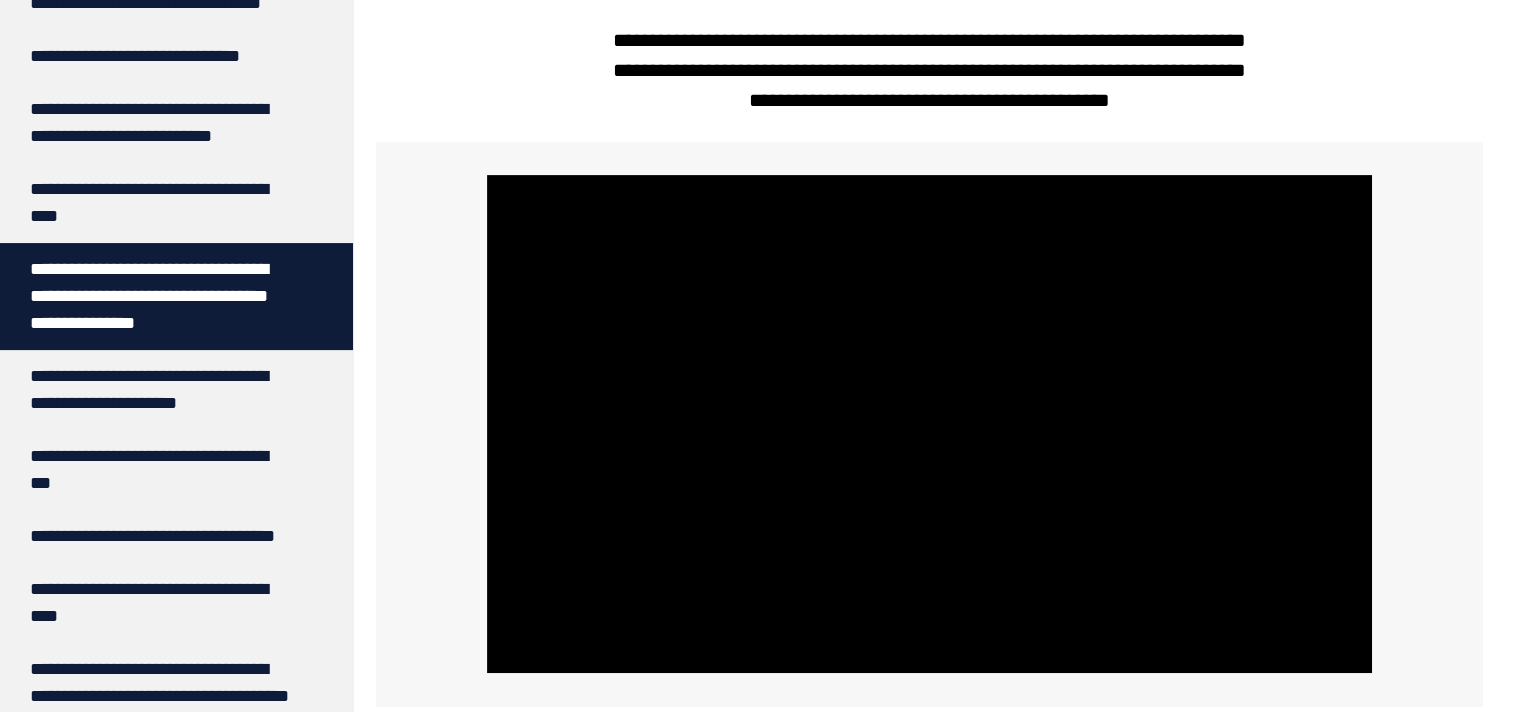 scroll, scrollTop: 524, scrollLeft: 0, axis: vertical 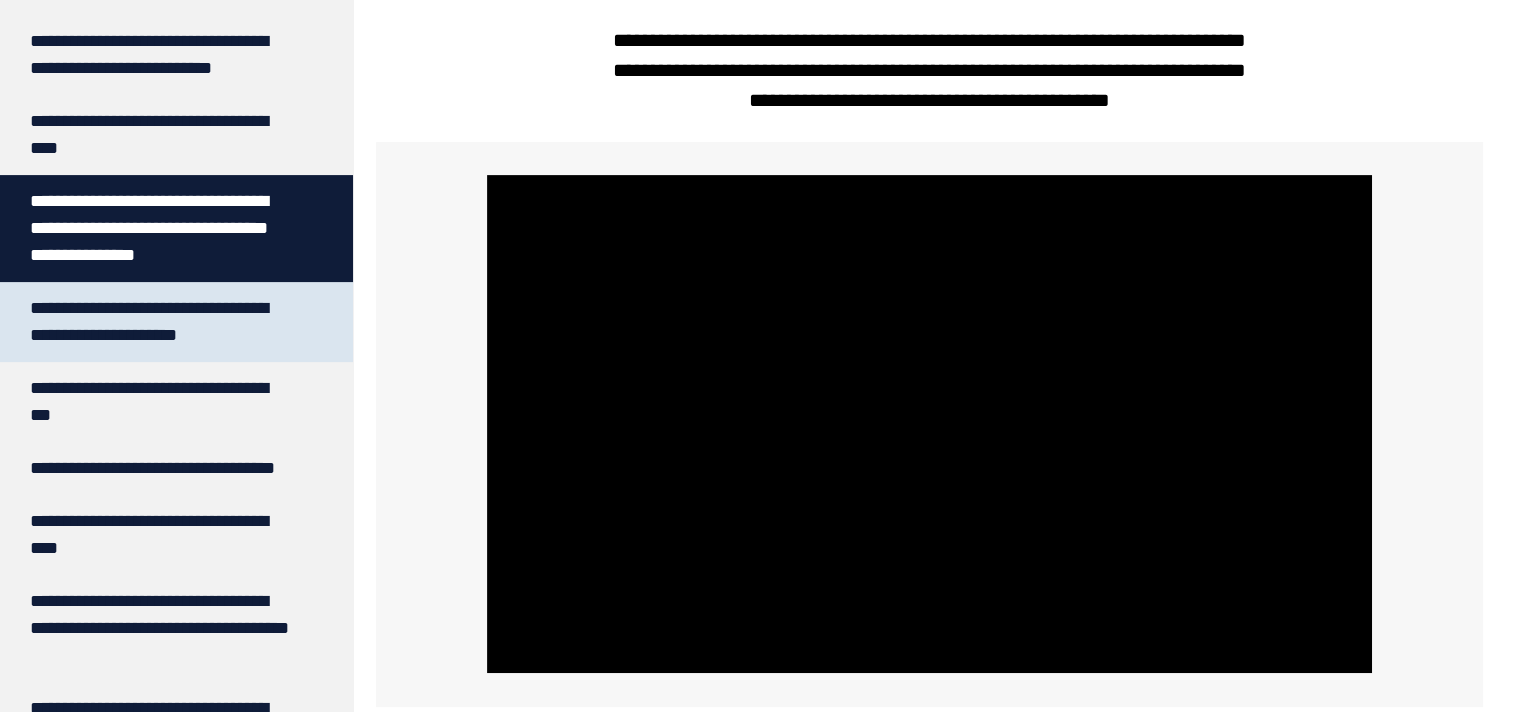 click on "**********" at bounding box center [161, 322] 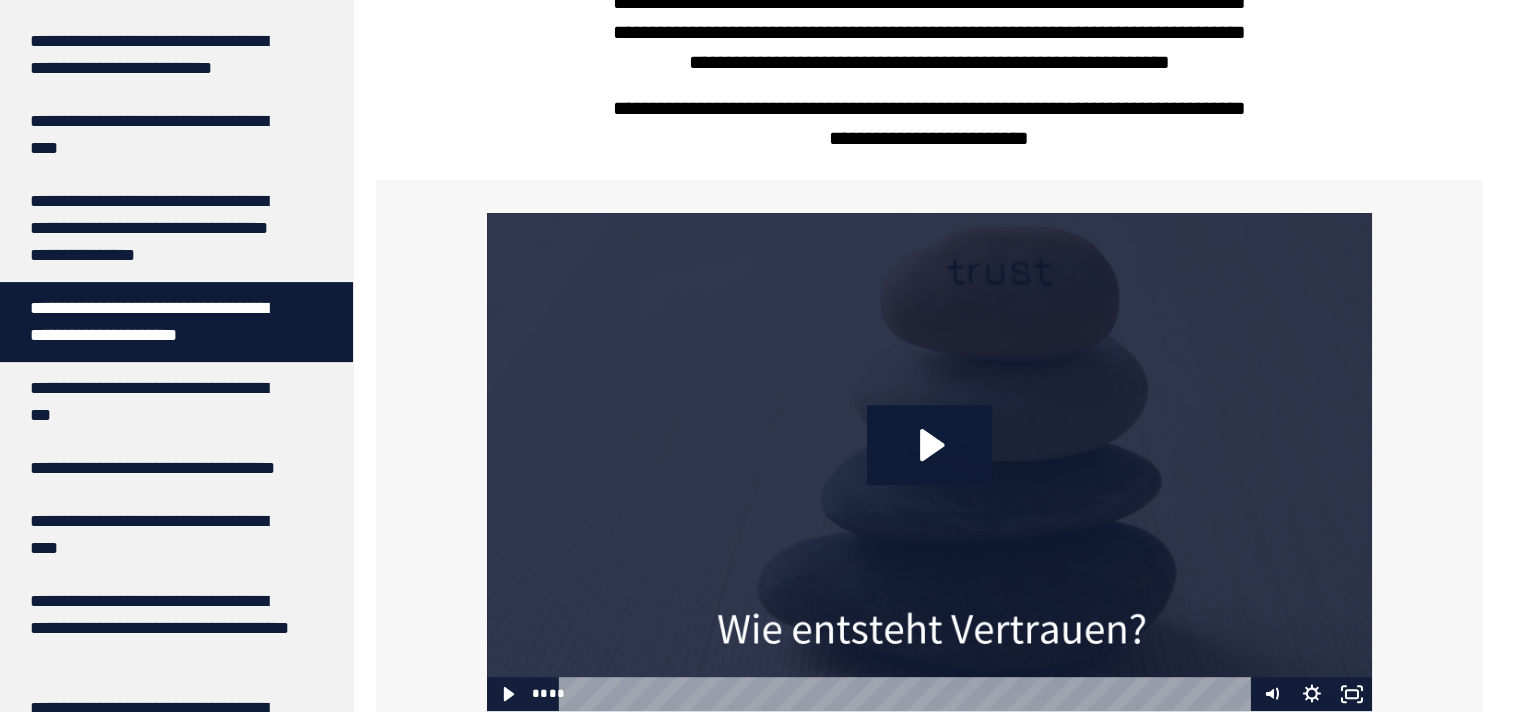 scroll, scrollTop: 572, scrollLeft: 0, axis: vertical 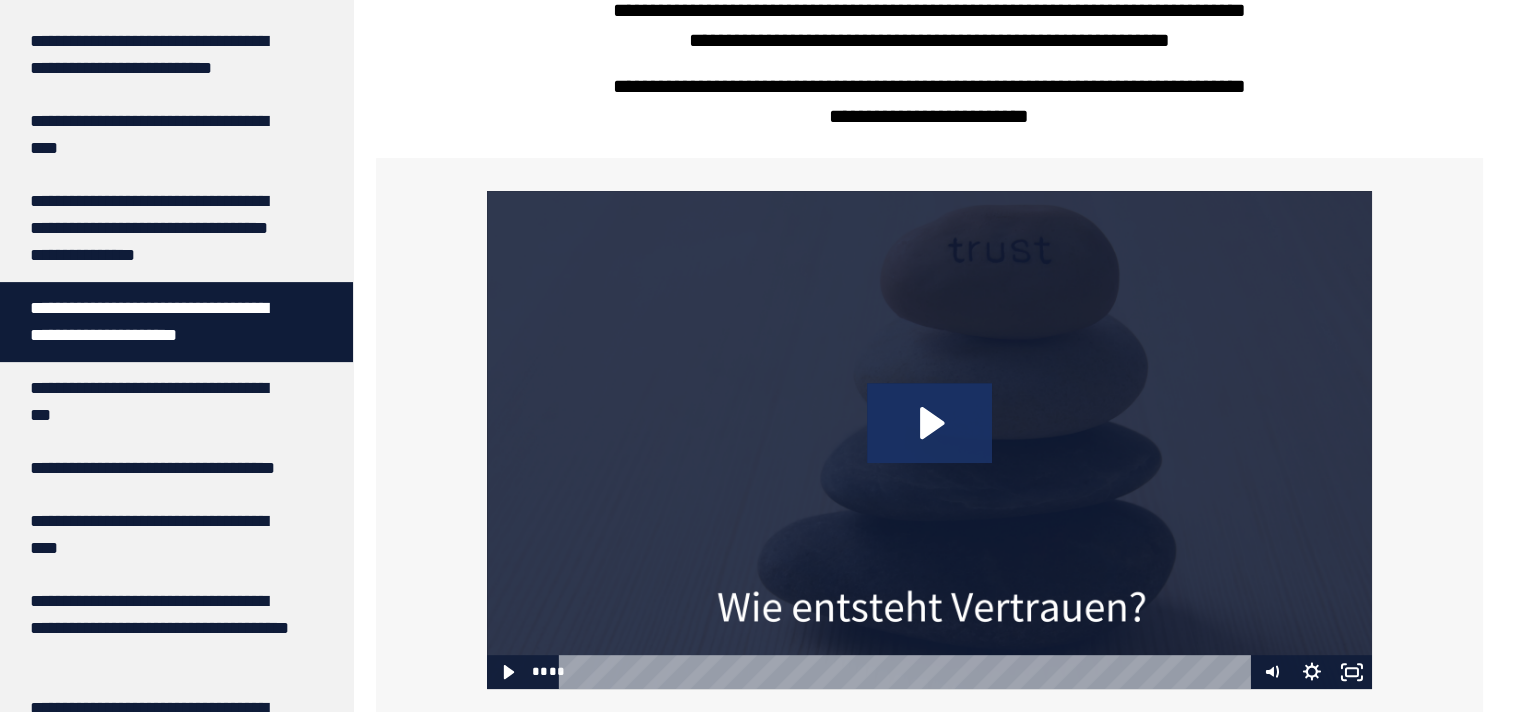click 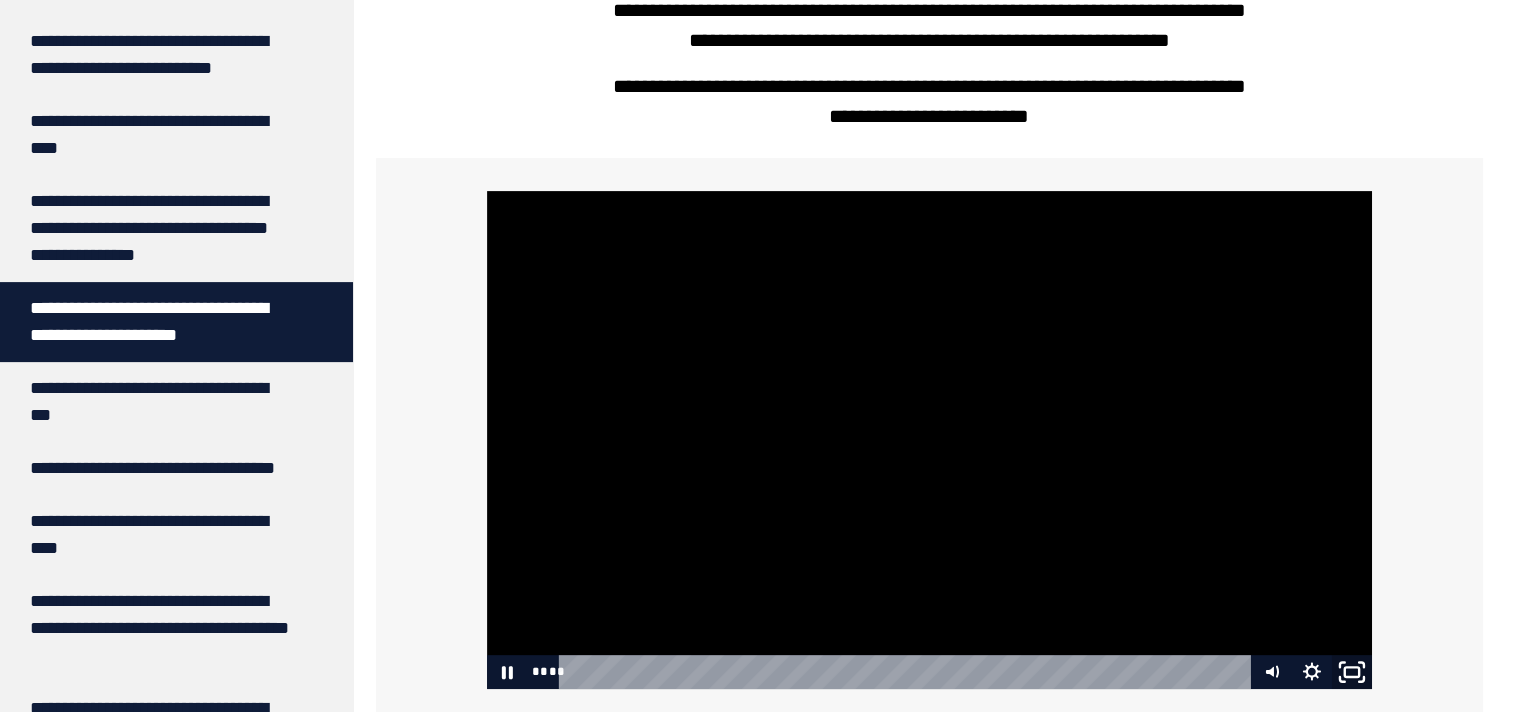 click 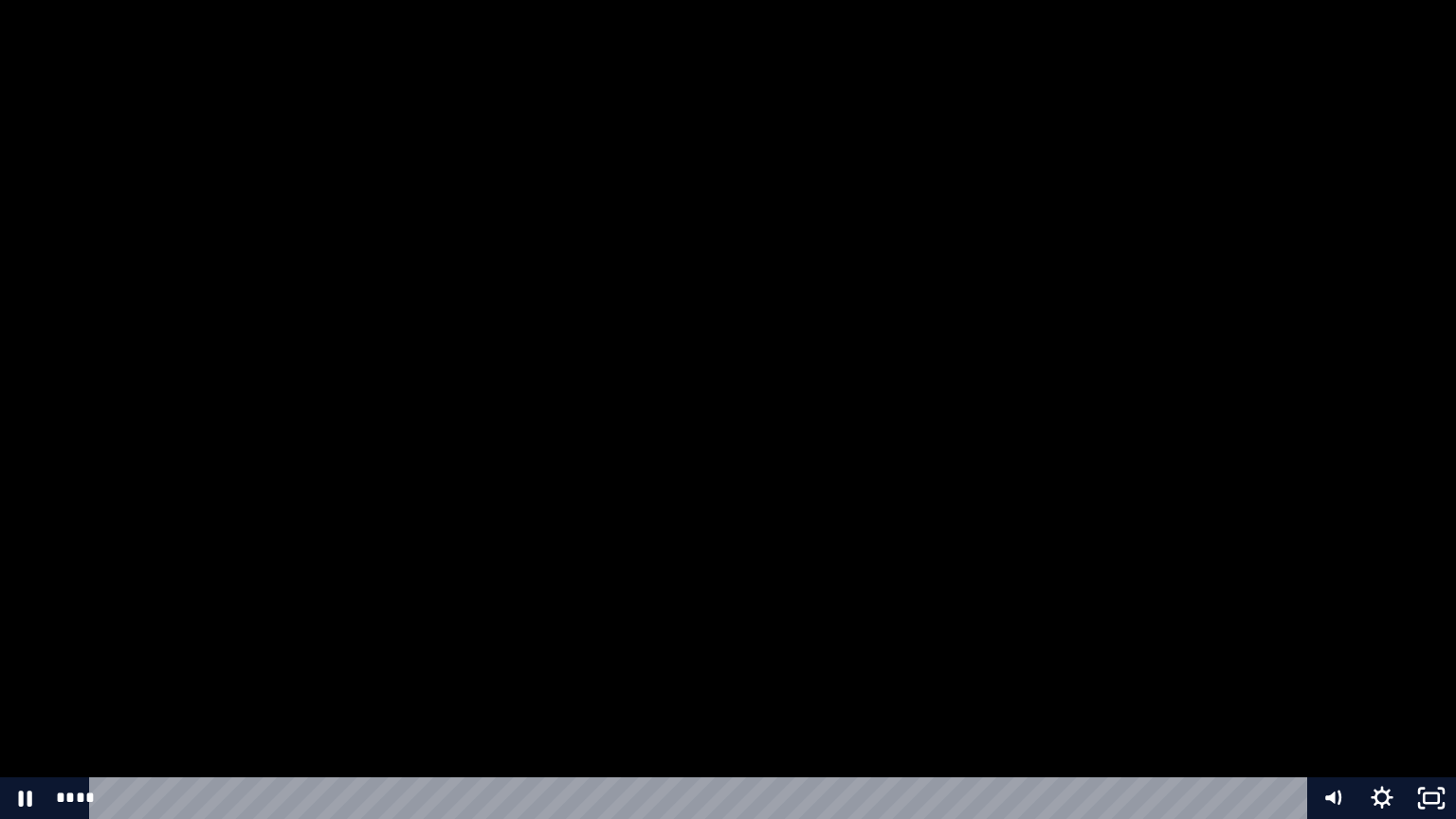 click at bounding box center [728, 410] 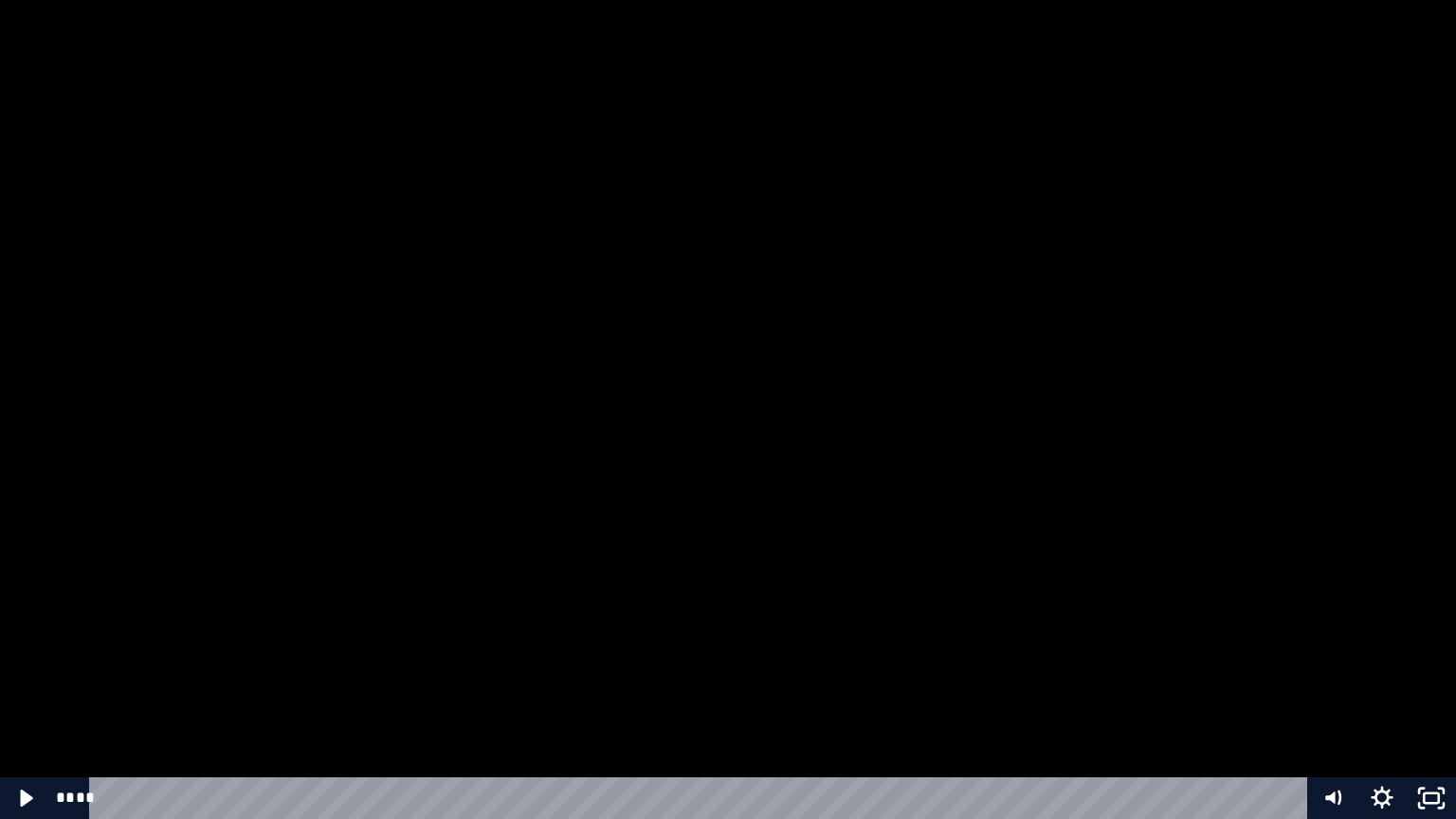 click at bounding box center (728, 410) 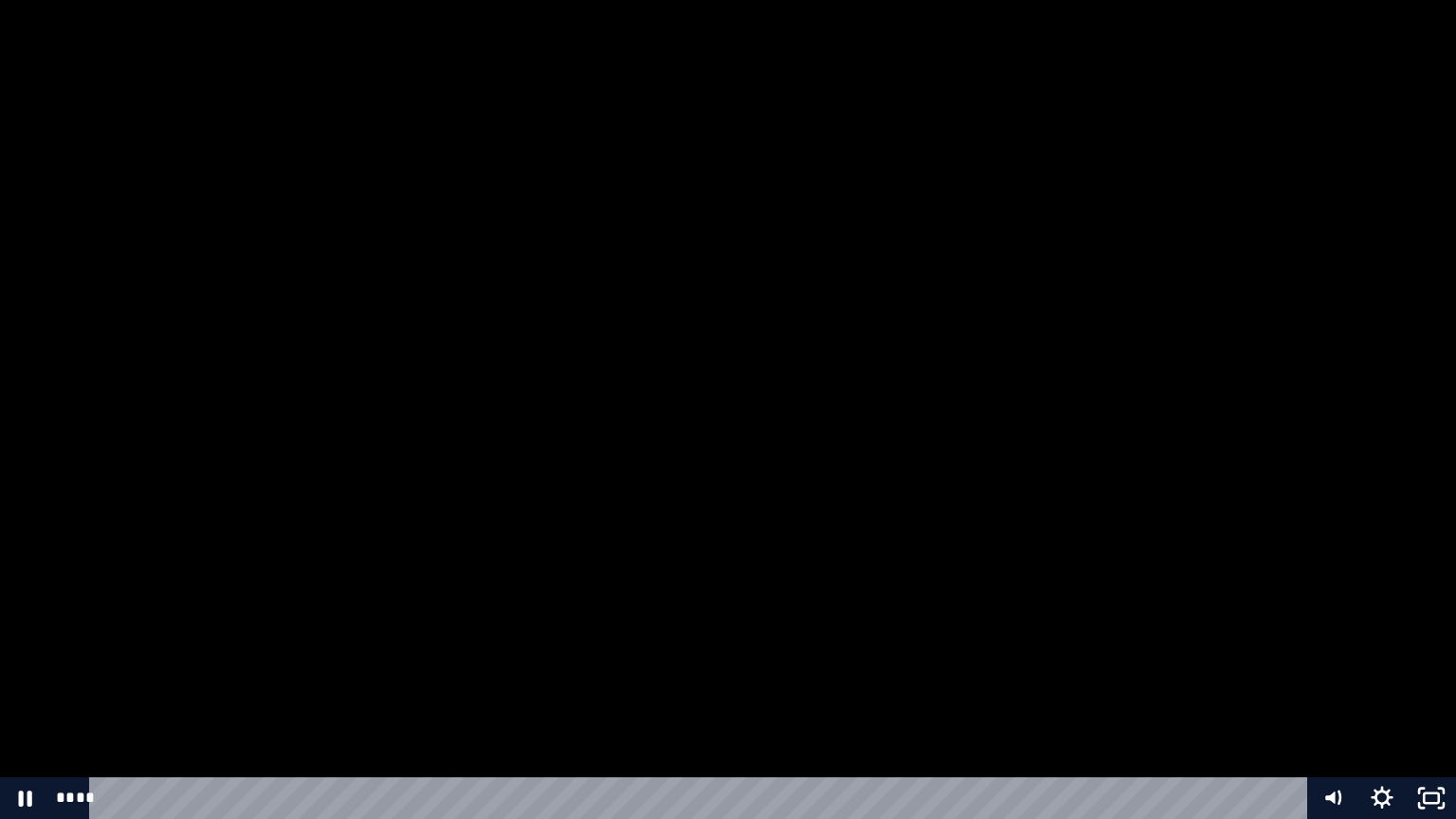 click at bounding box center [728, 410] 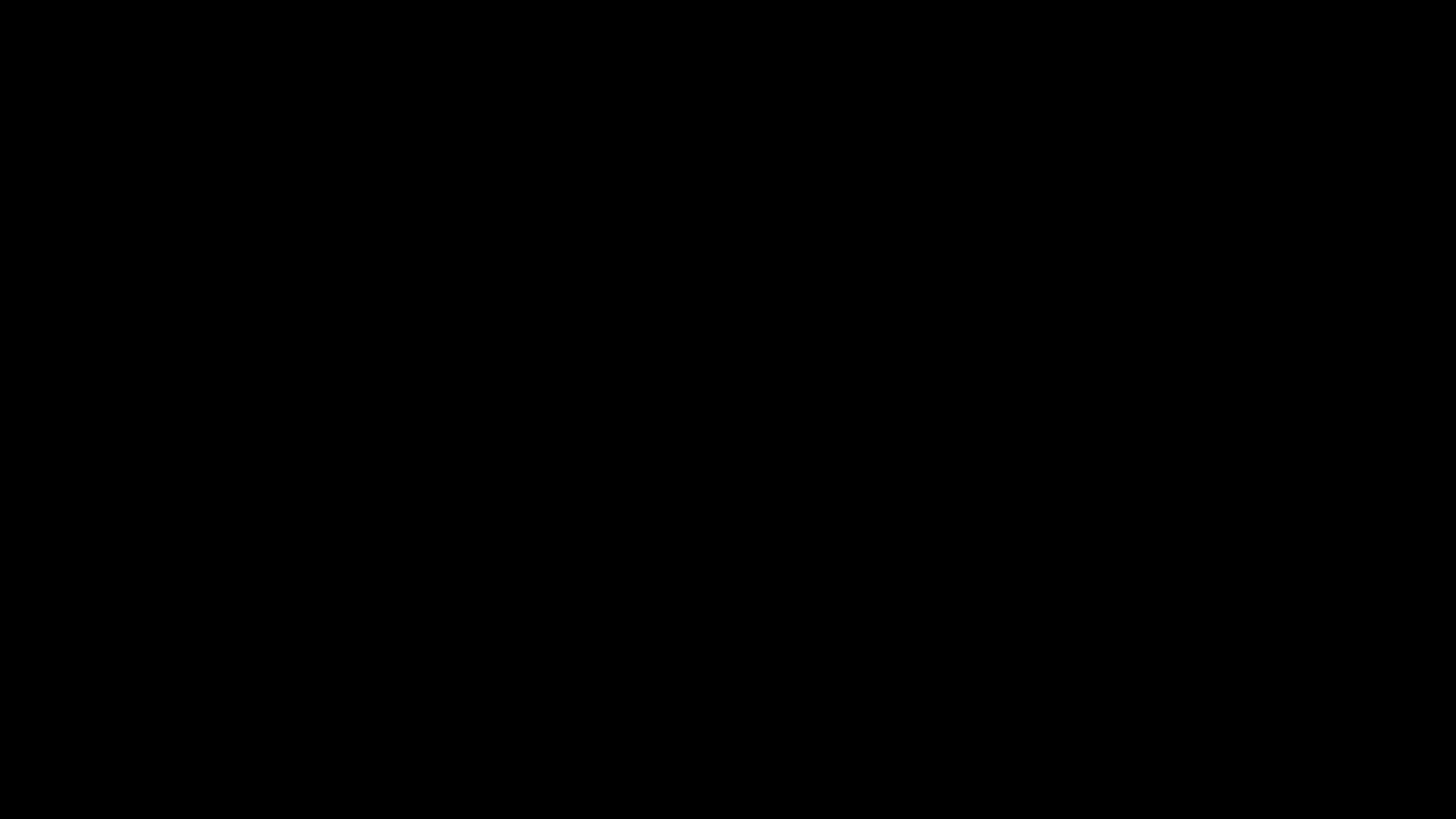 click at bounding box center [728, 410] 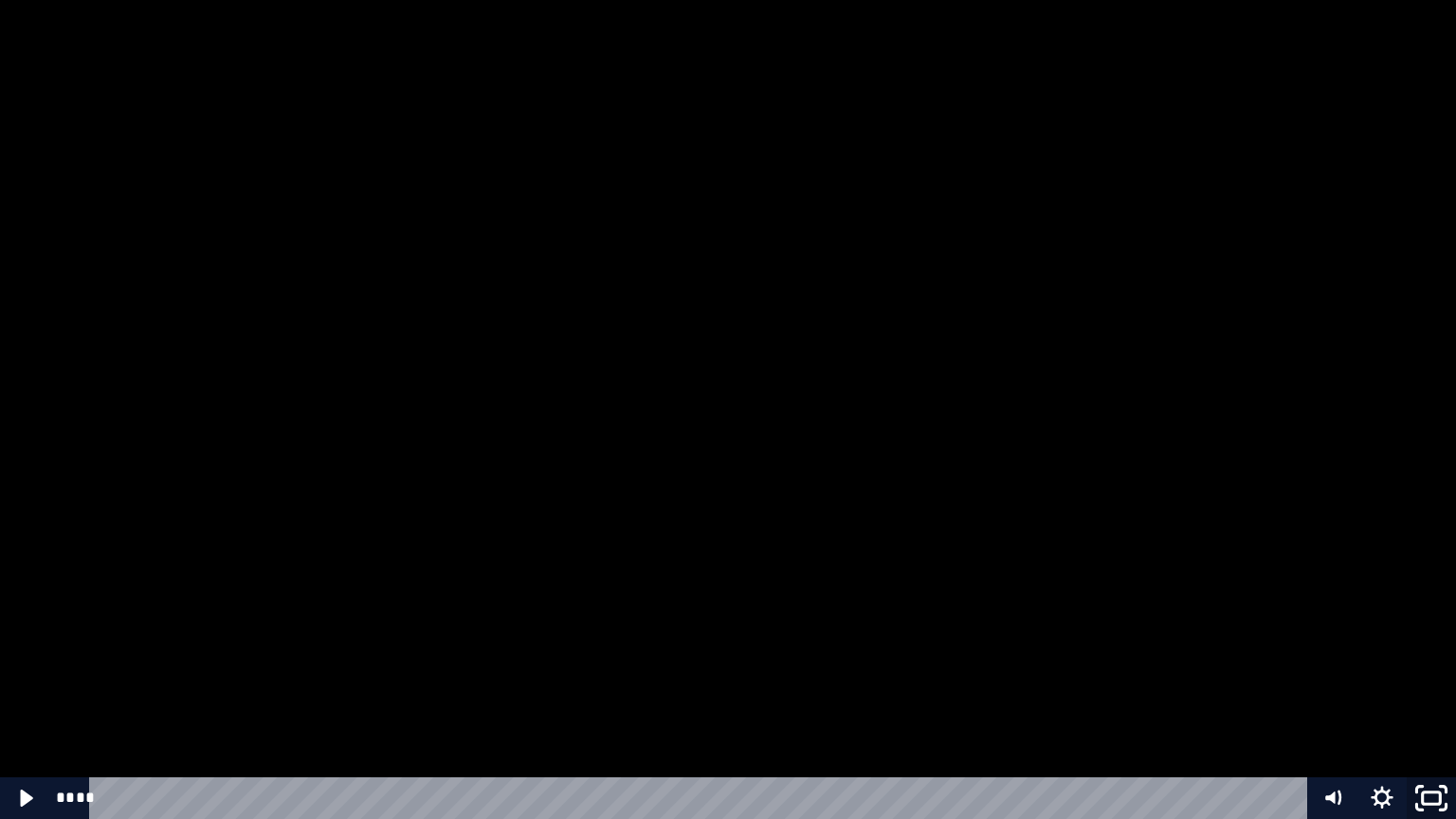 click 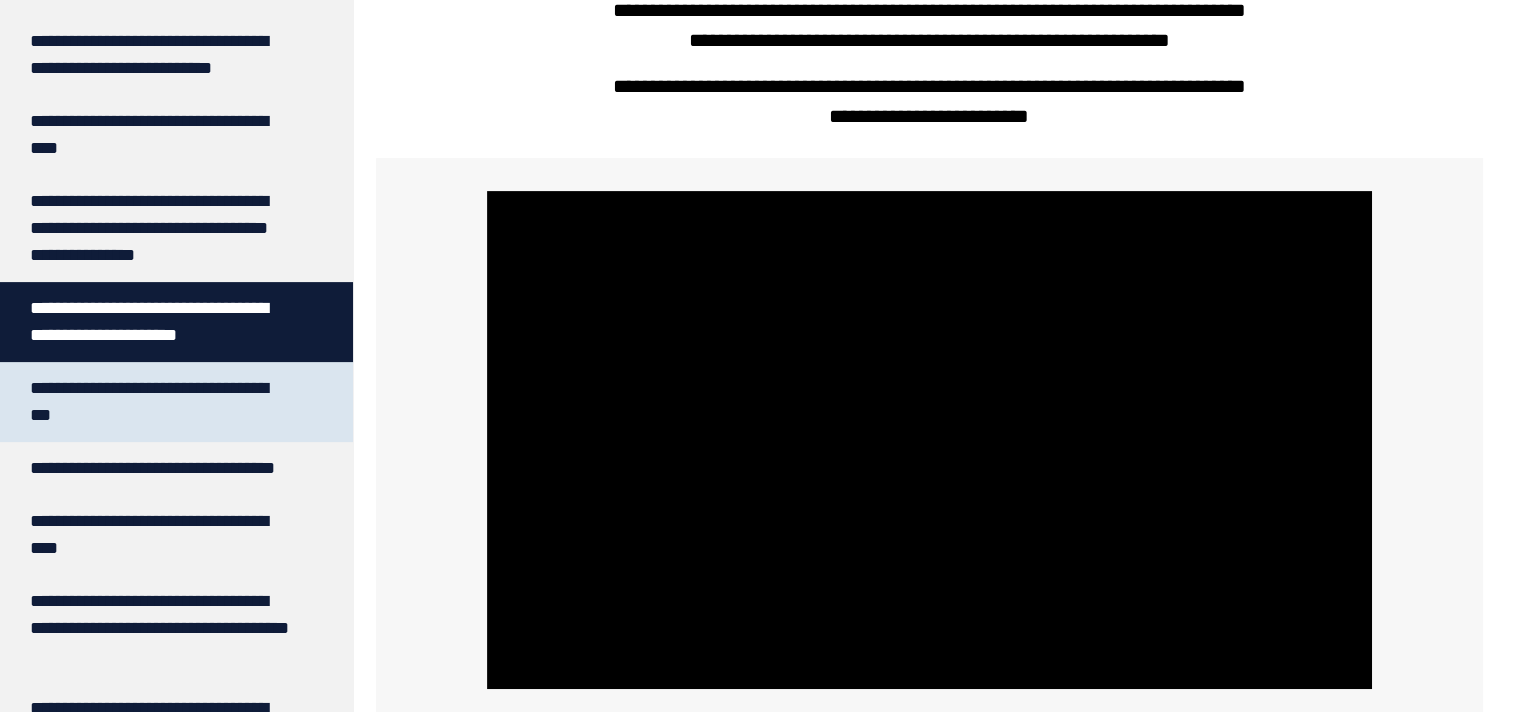 click on "**********" at bounding box center (161, 402) 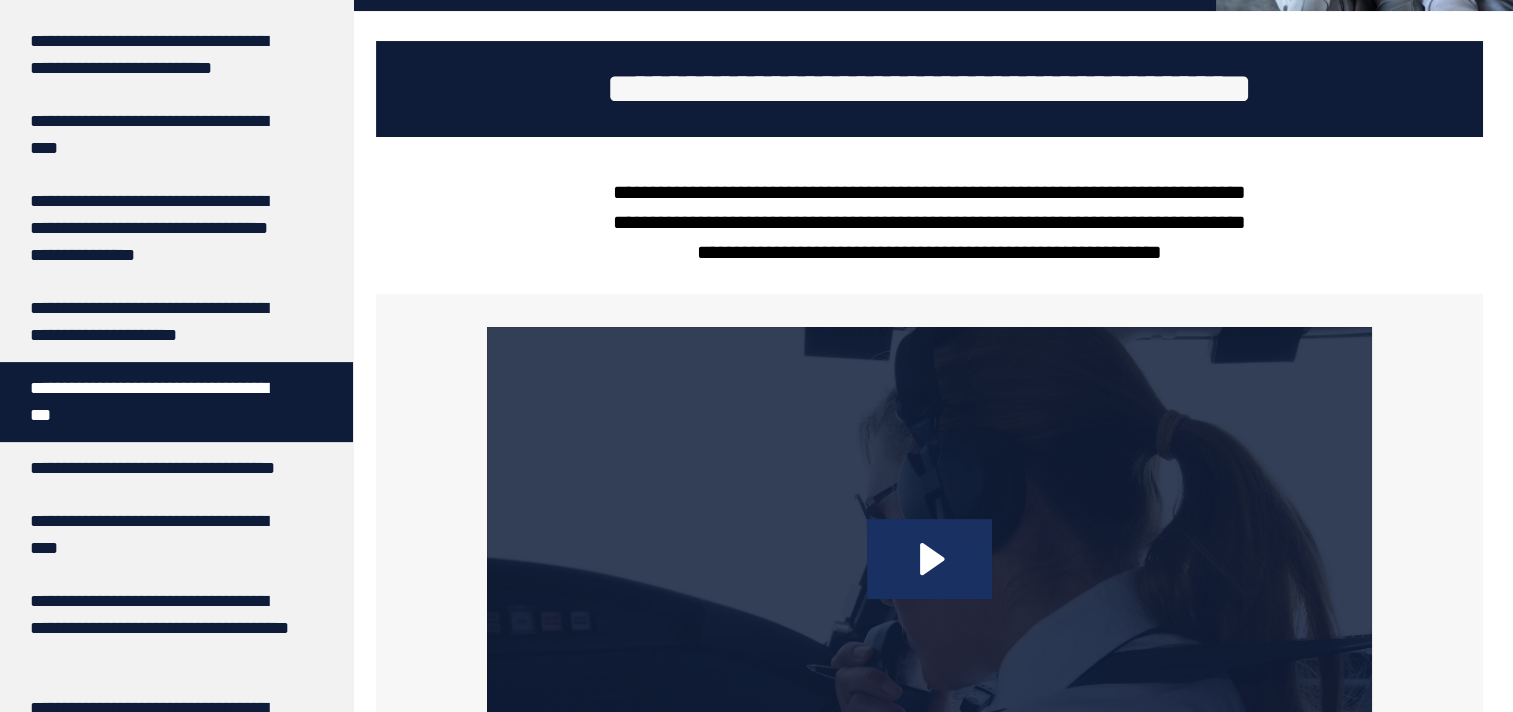 click 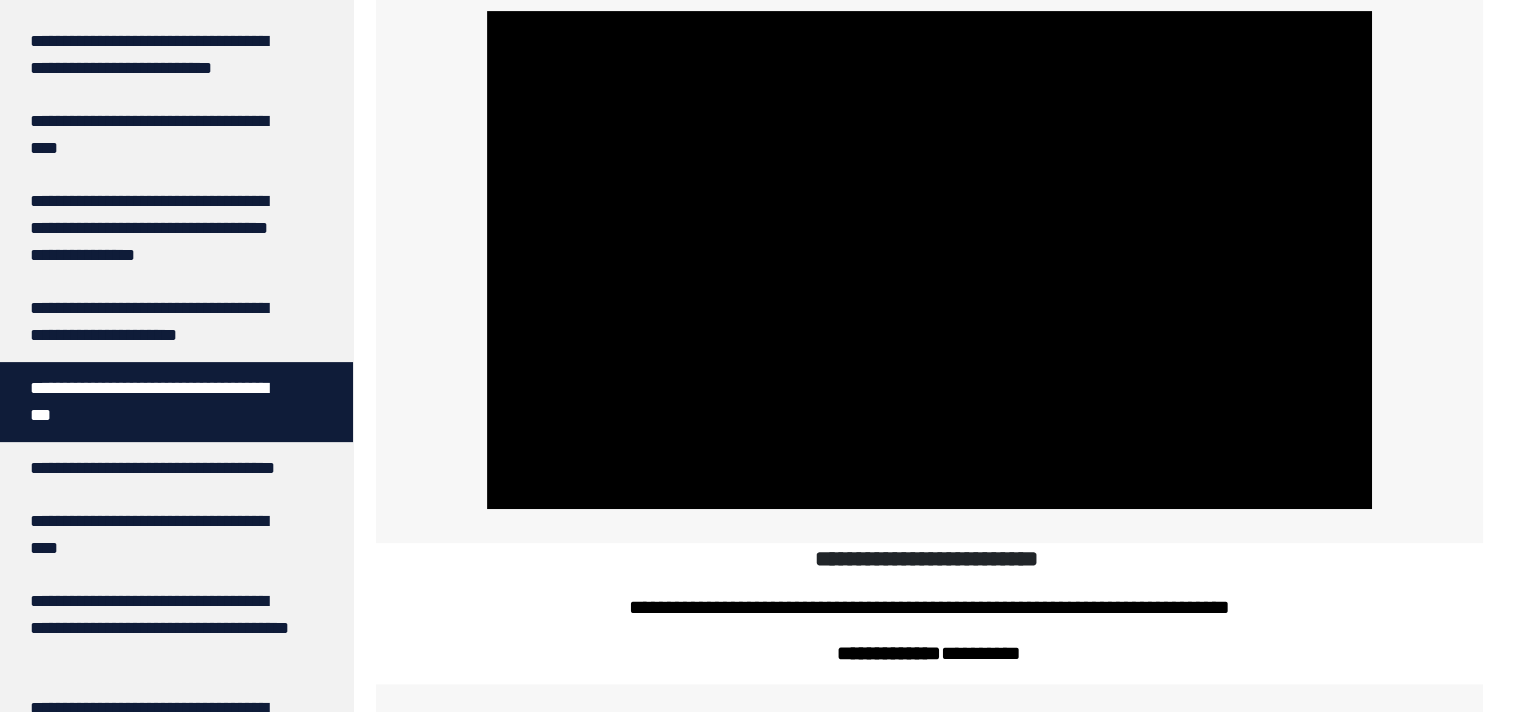 scroll, scrollTop: 716, scrollLeft: 0, axis: vertical 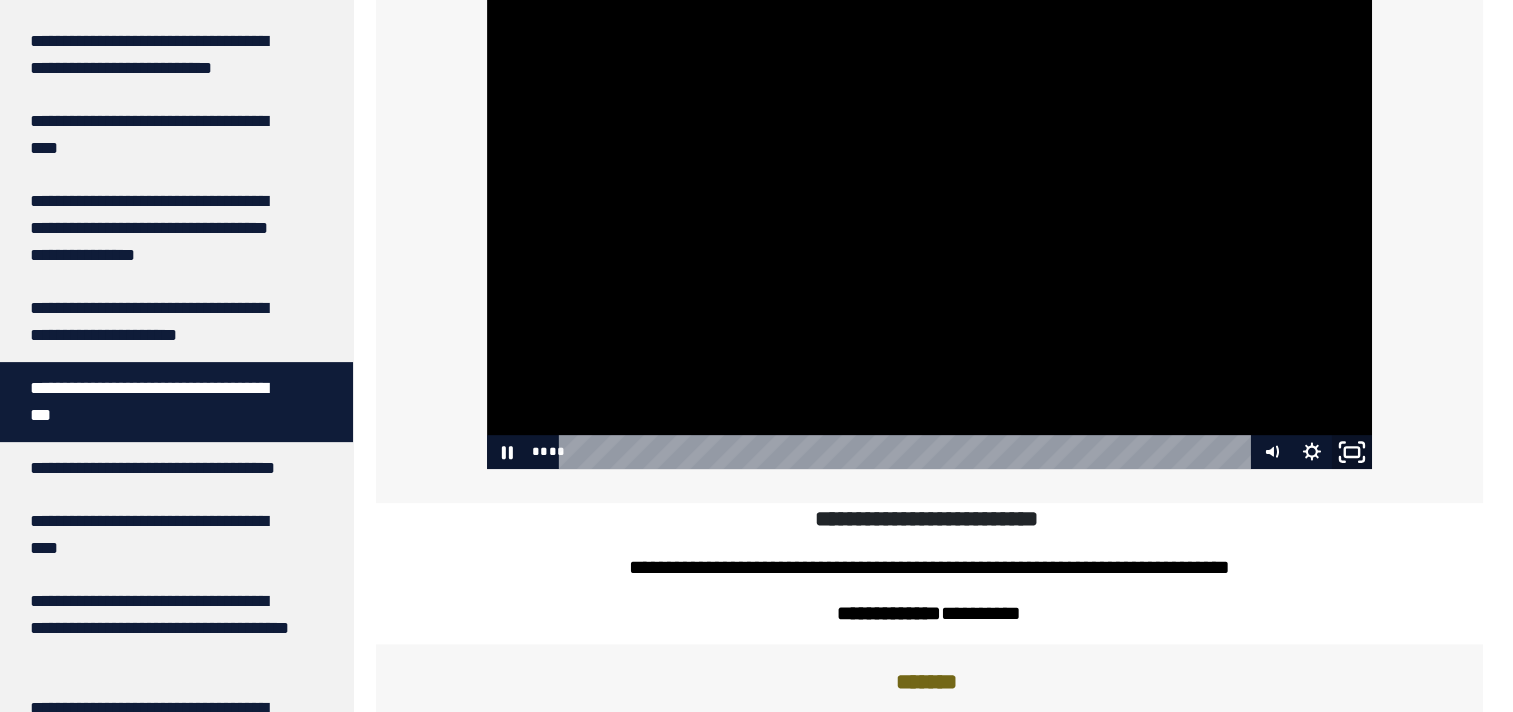 click 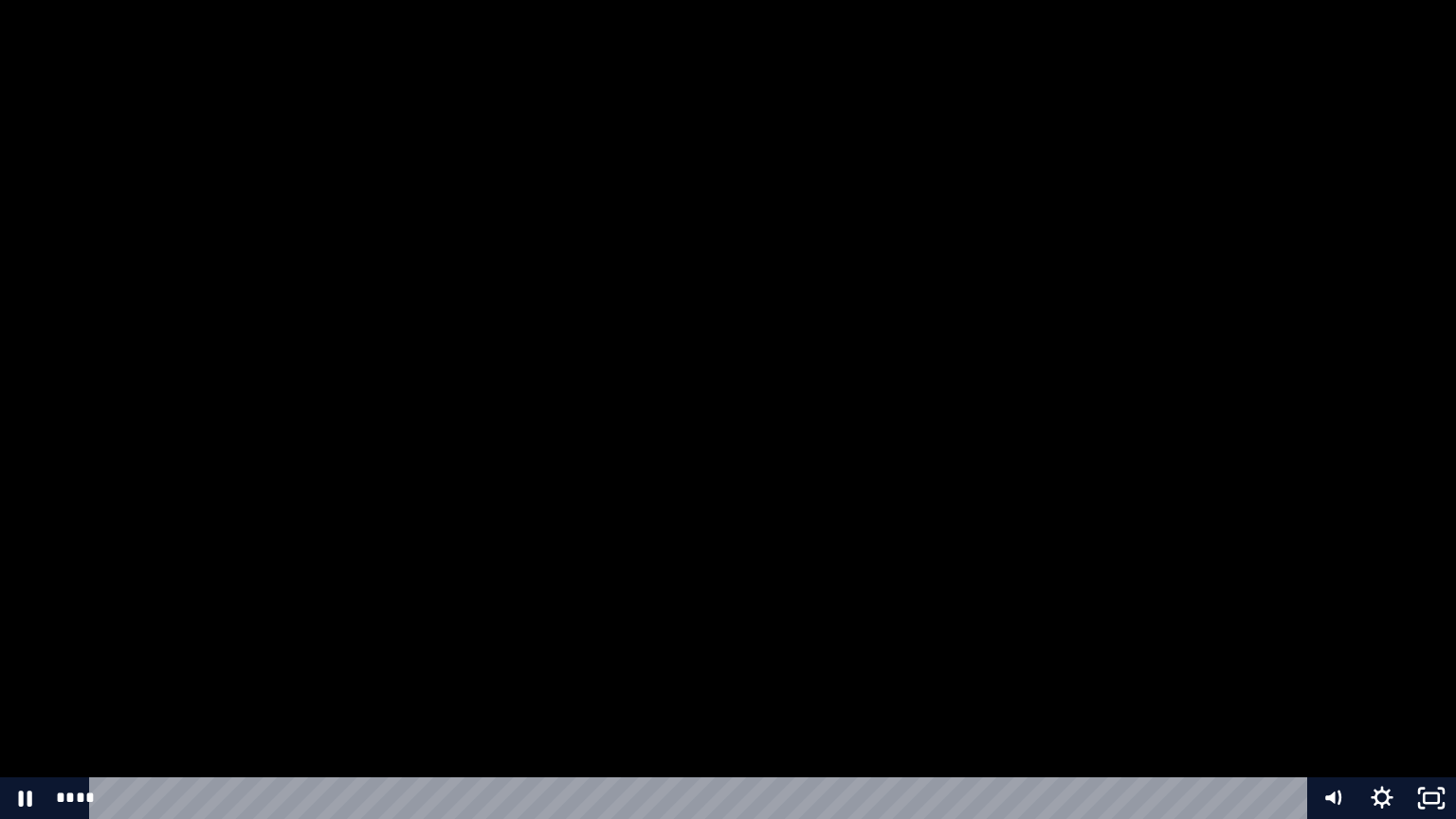 click at bounding box center (728, 410) 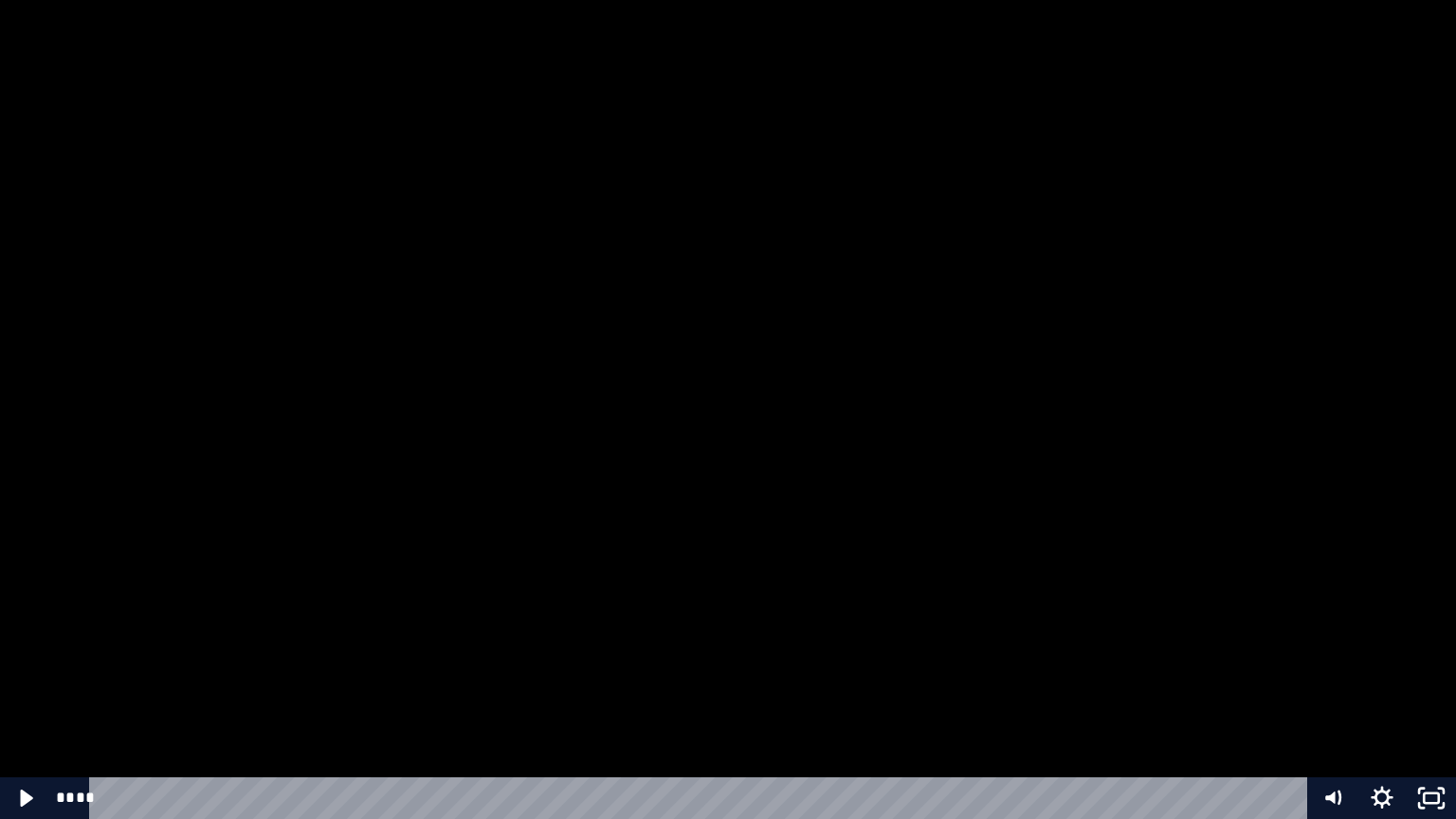 click at bounding box center (728, 410) 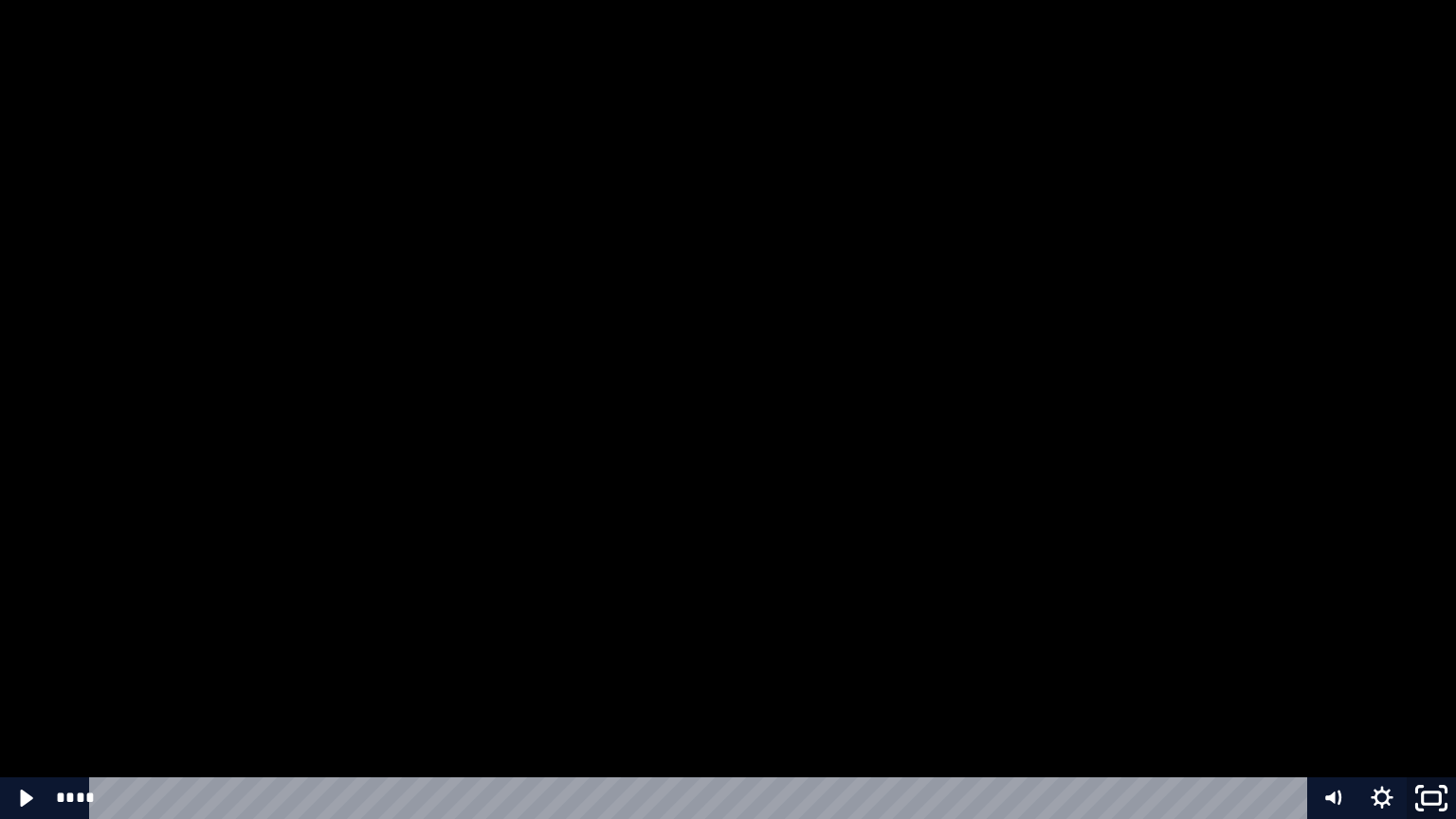 click 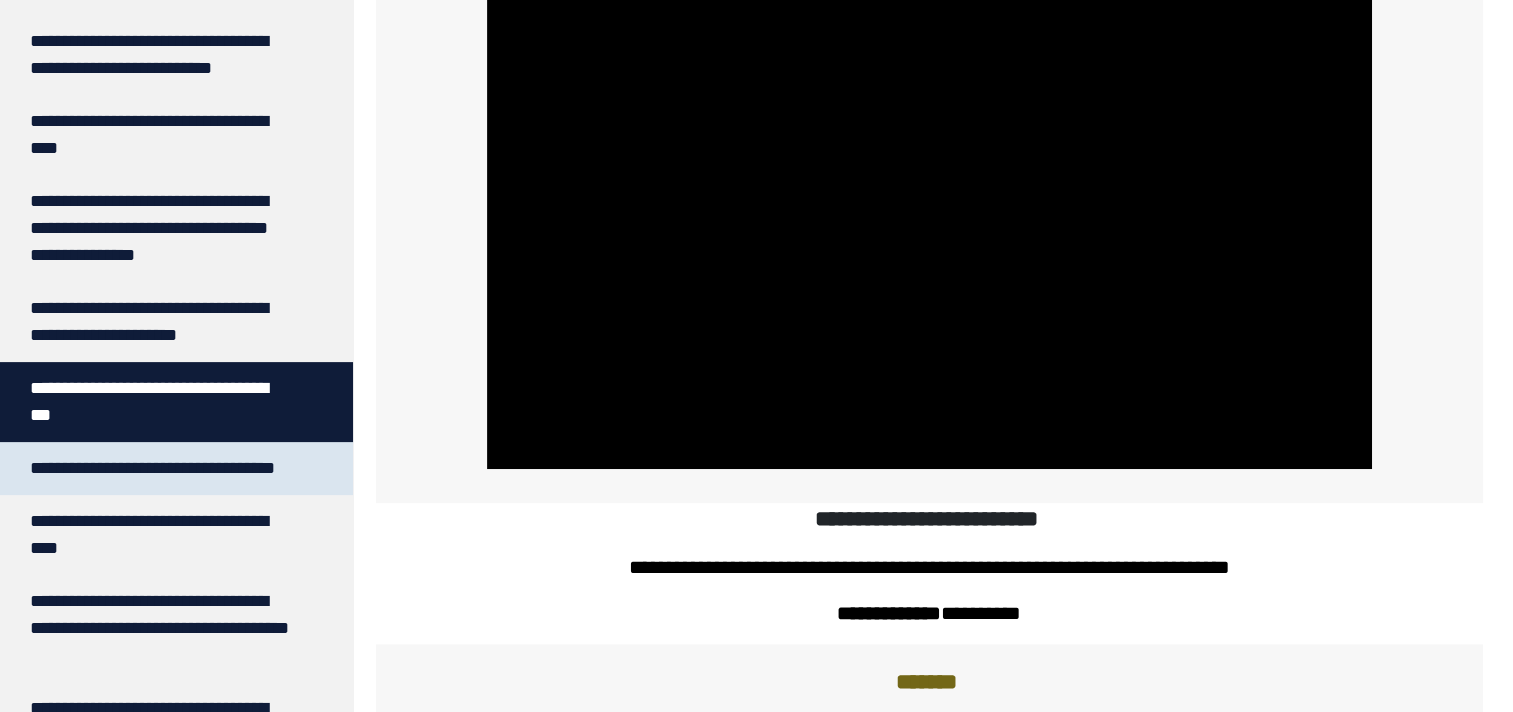 click on "**********" at bounding box center (153, 468) 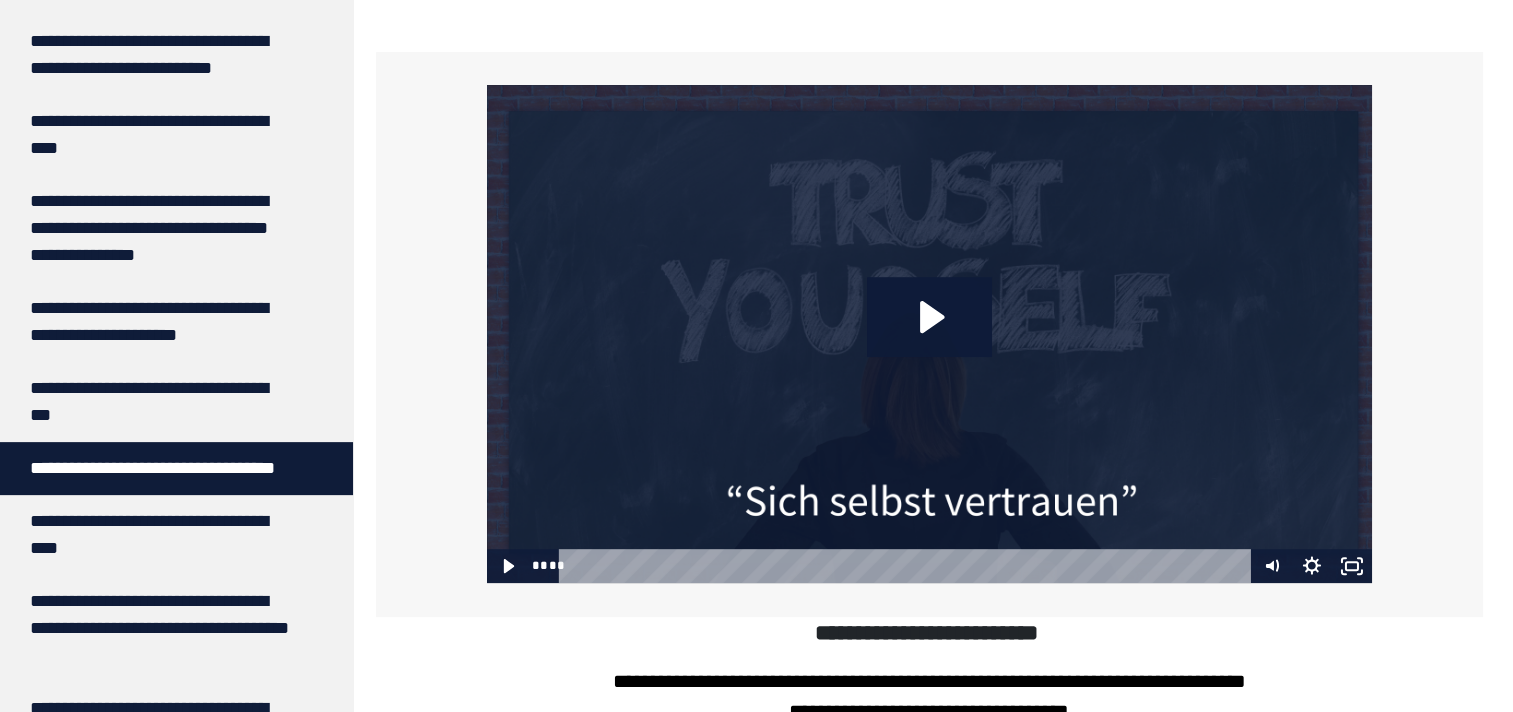 scroll, scrollTop: 768, scrollLeft: 0, axis: vertical 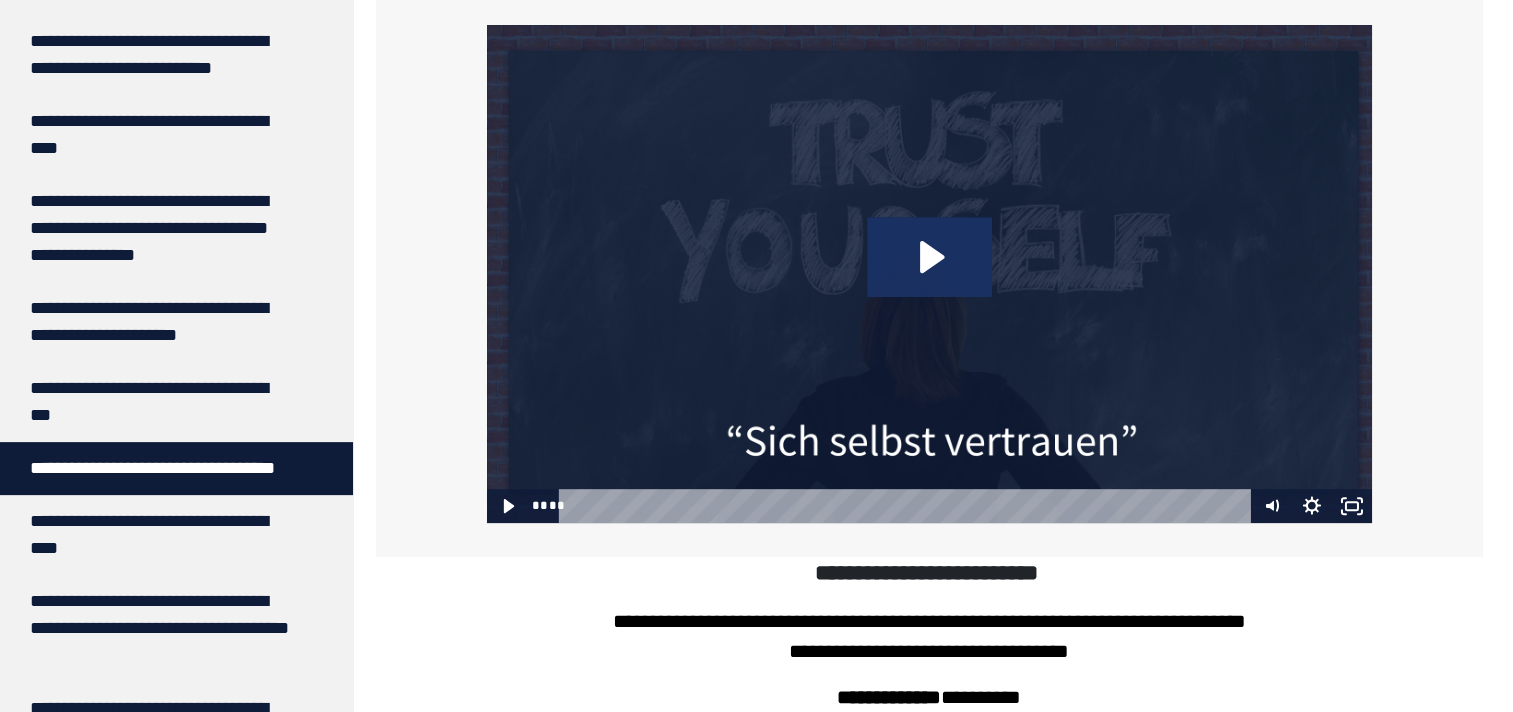 click 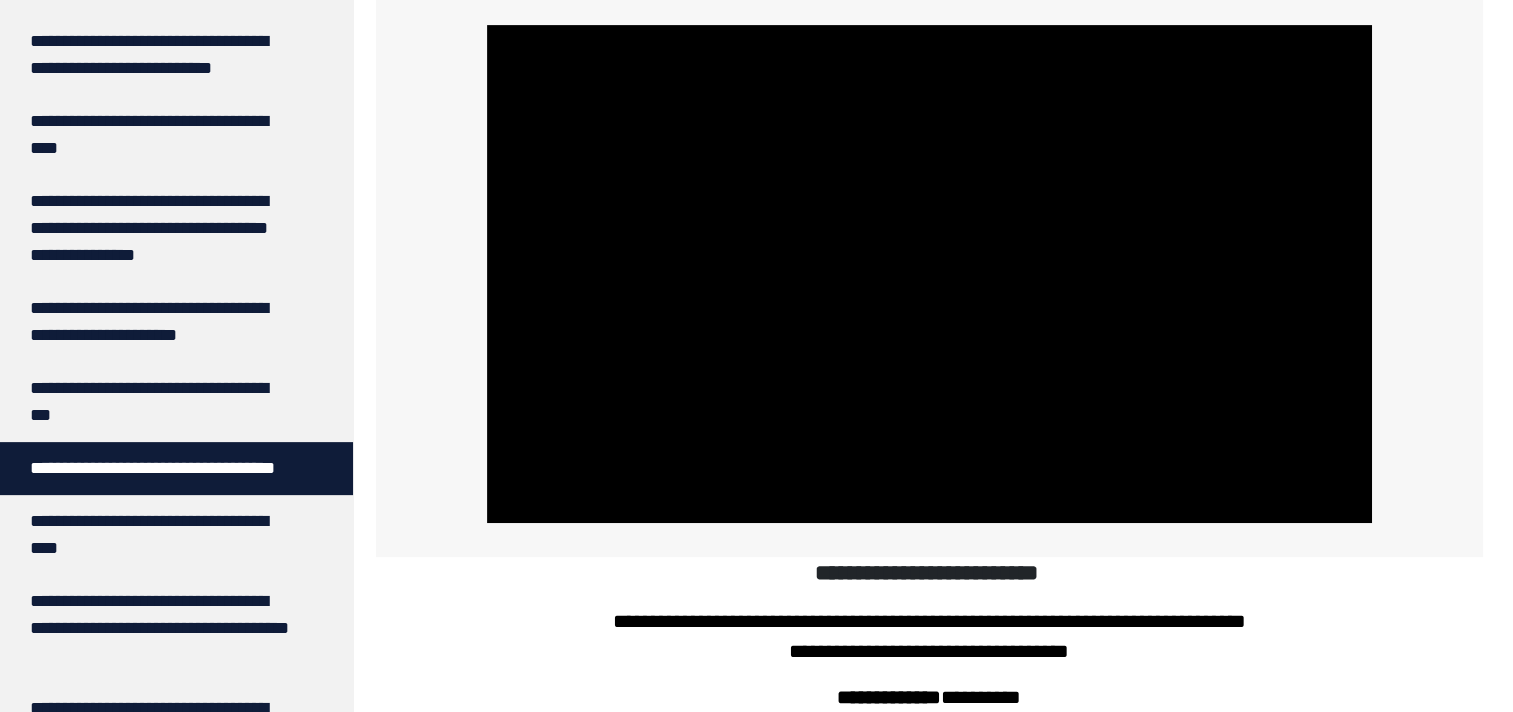click at bounding box center (930, 274) 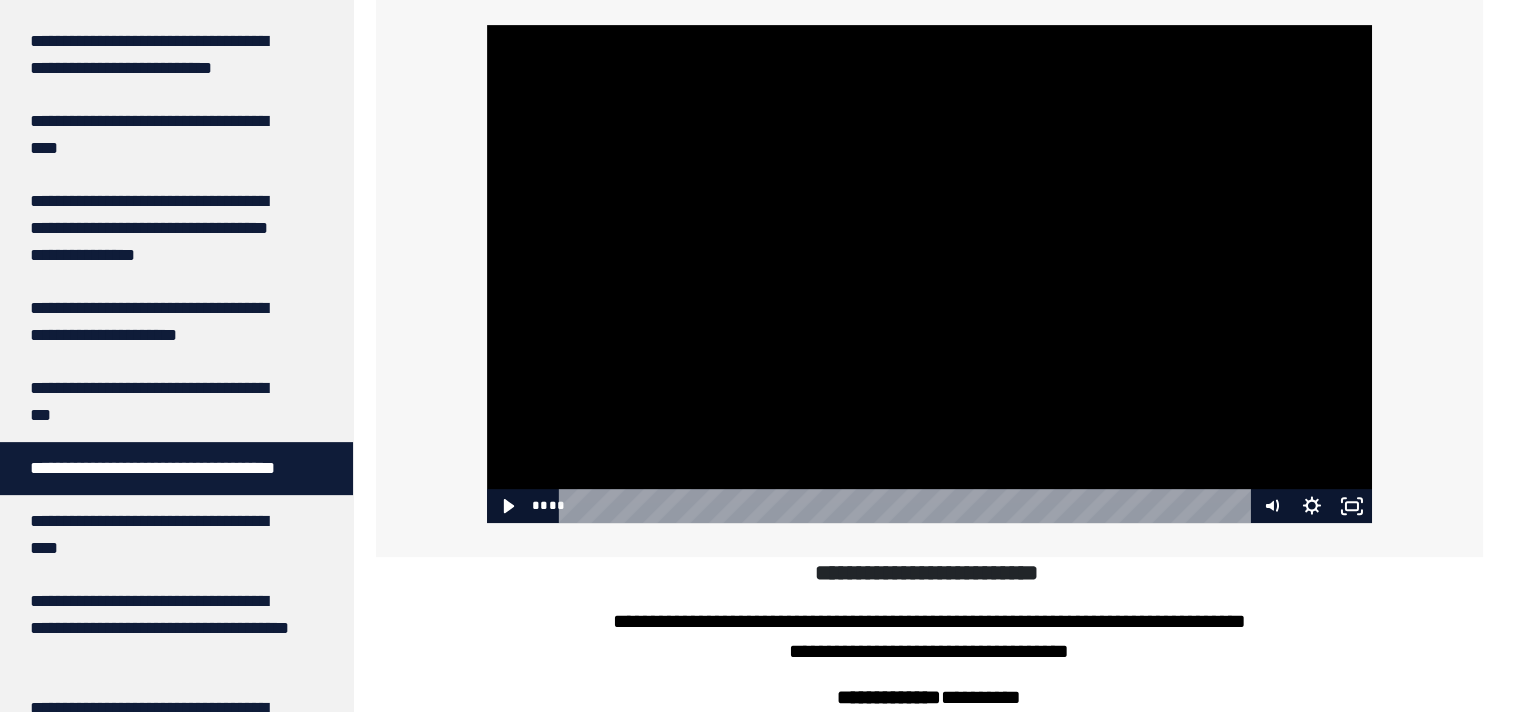 click at bounding box center [930, 274] 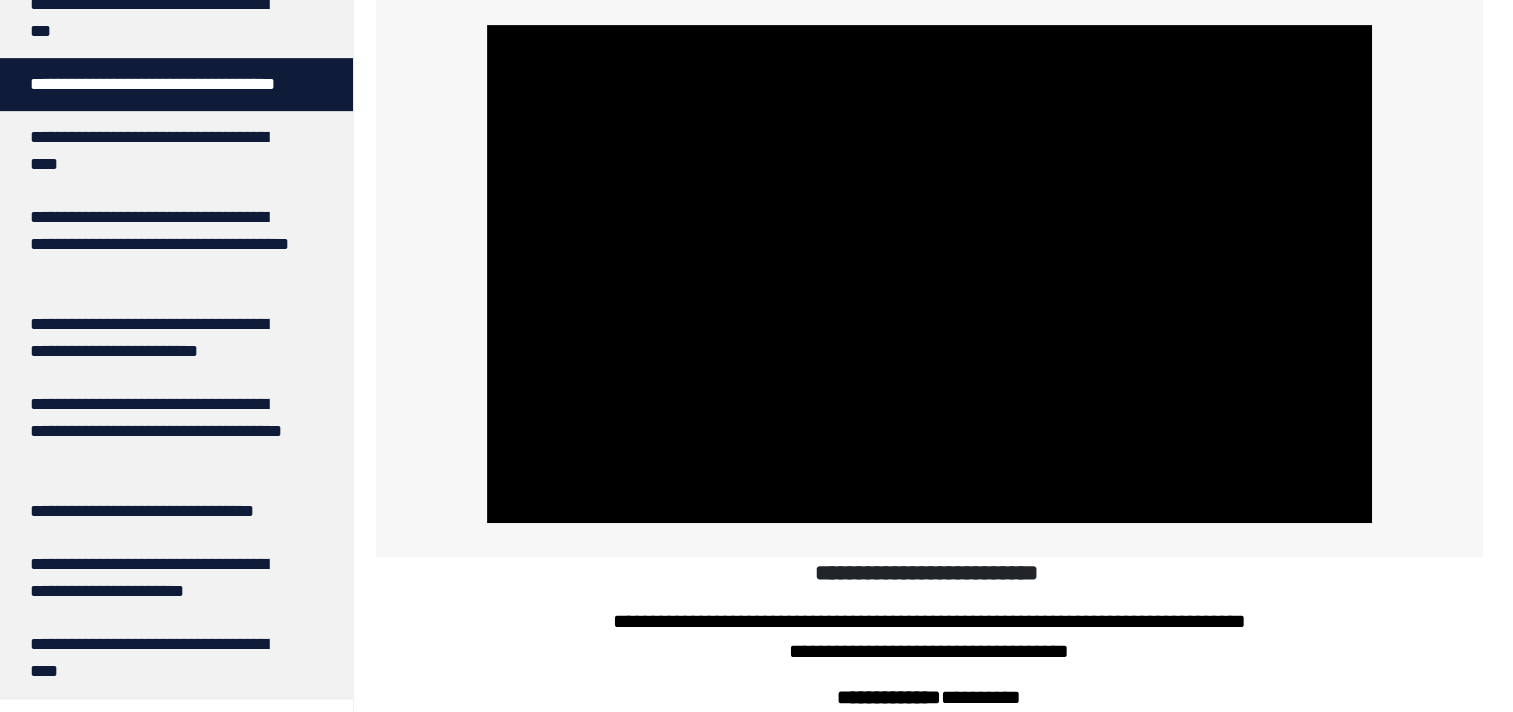 scroll, scrollTop: 886, scrollLeft: 0, axis: vertical 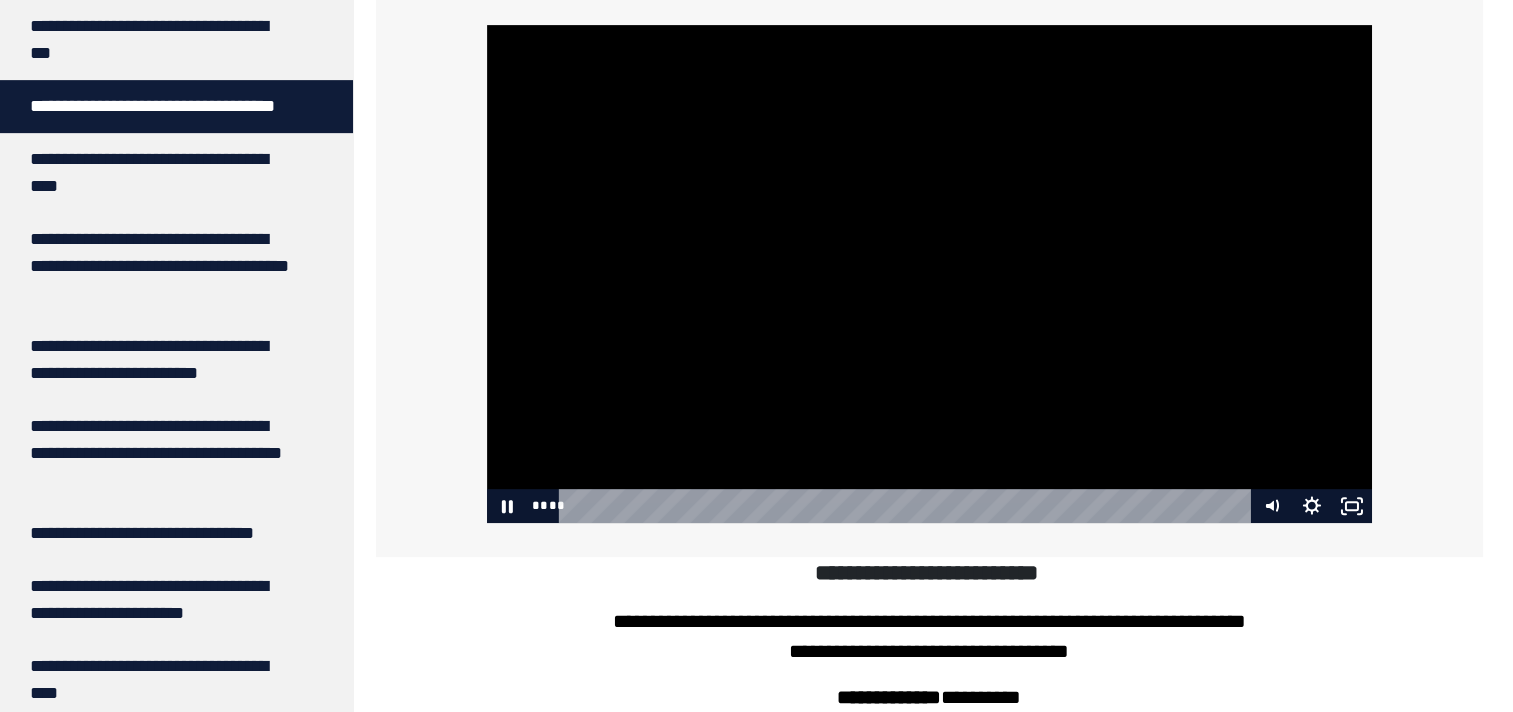 drag, startPoint x: 944, startPoint y: 328, endPoint x: 646, endPoint y: 444, distance: 319.7812 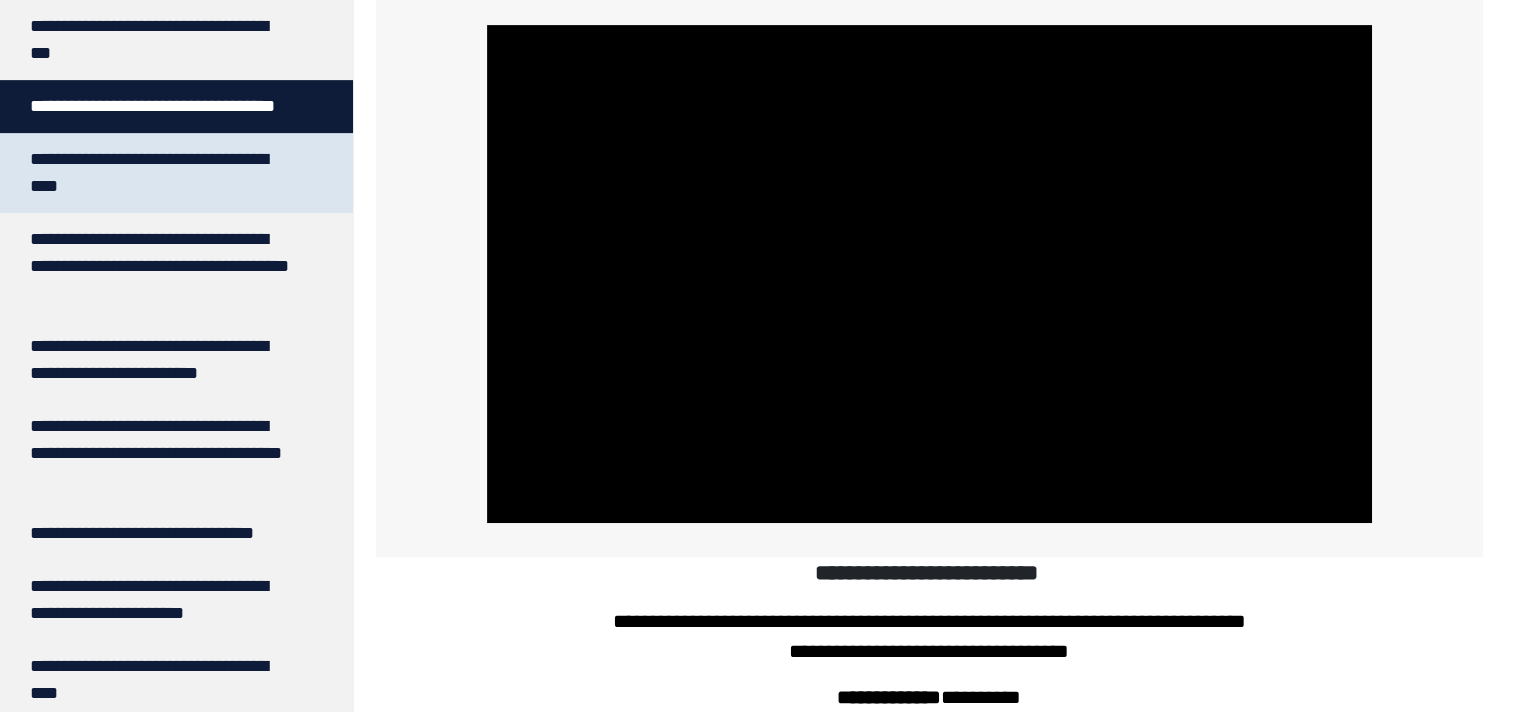 click on "**********" at bounding box center (161, 173) 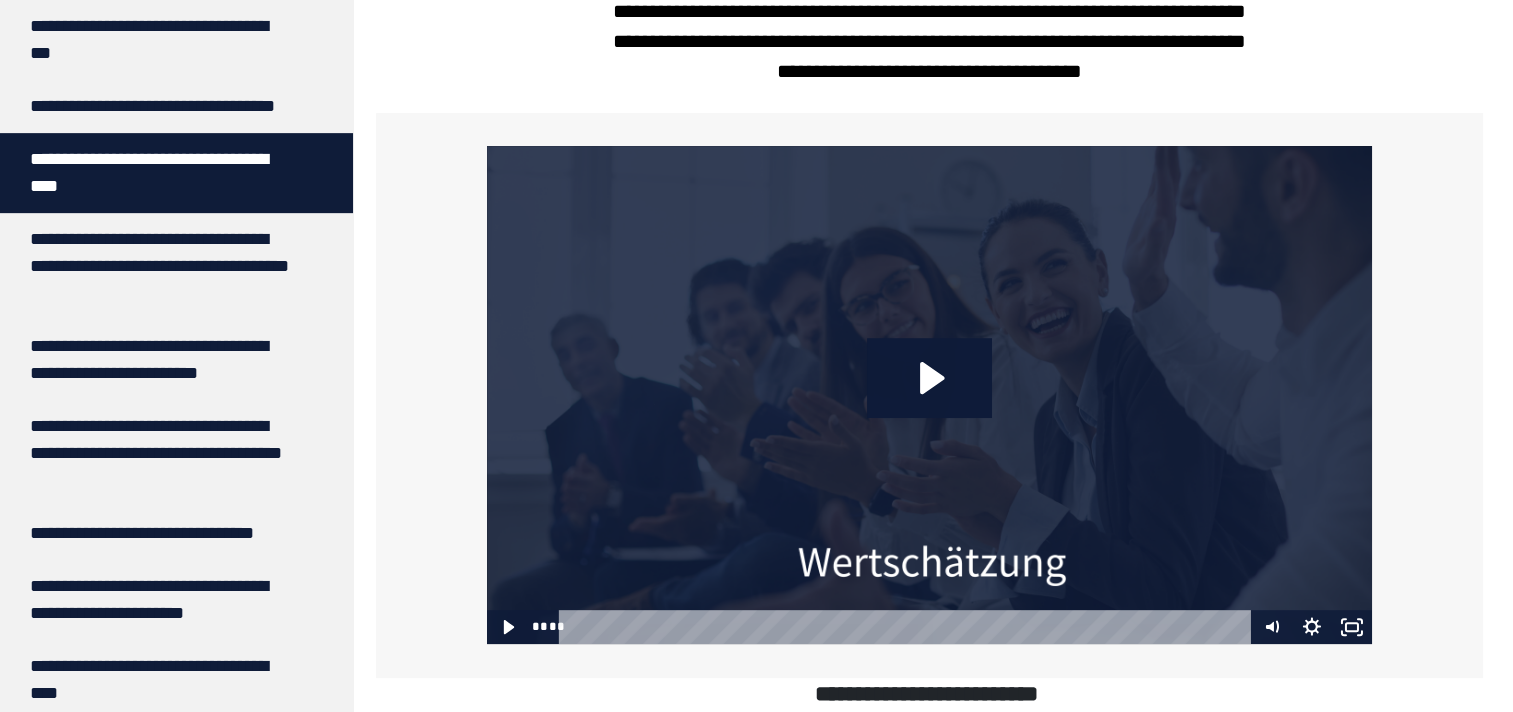 scroll, scrollTop: 683, scrollLeft: 0, axis: vertical 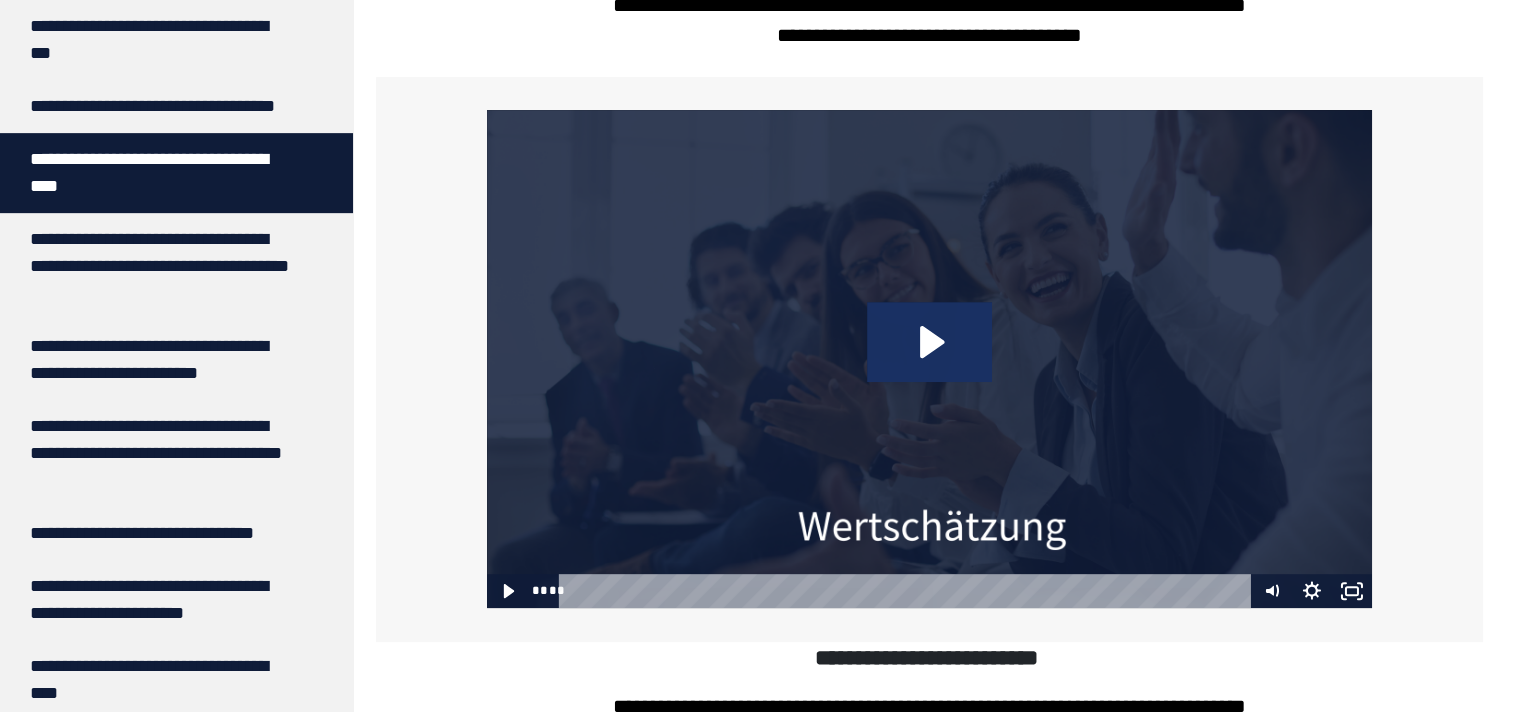 click 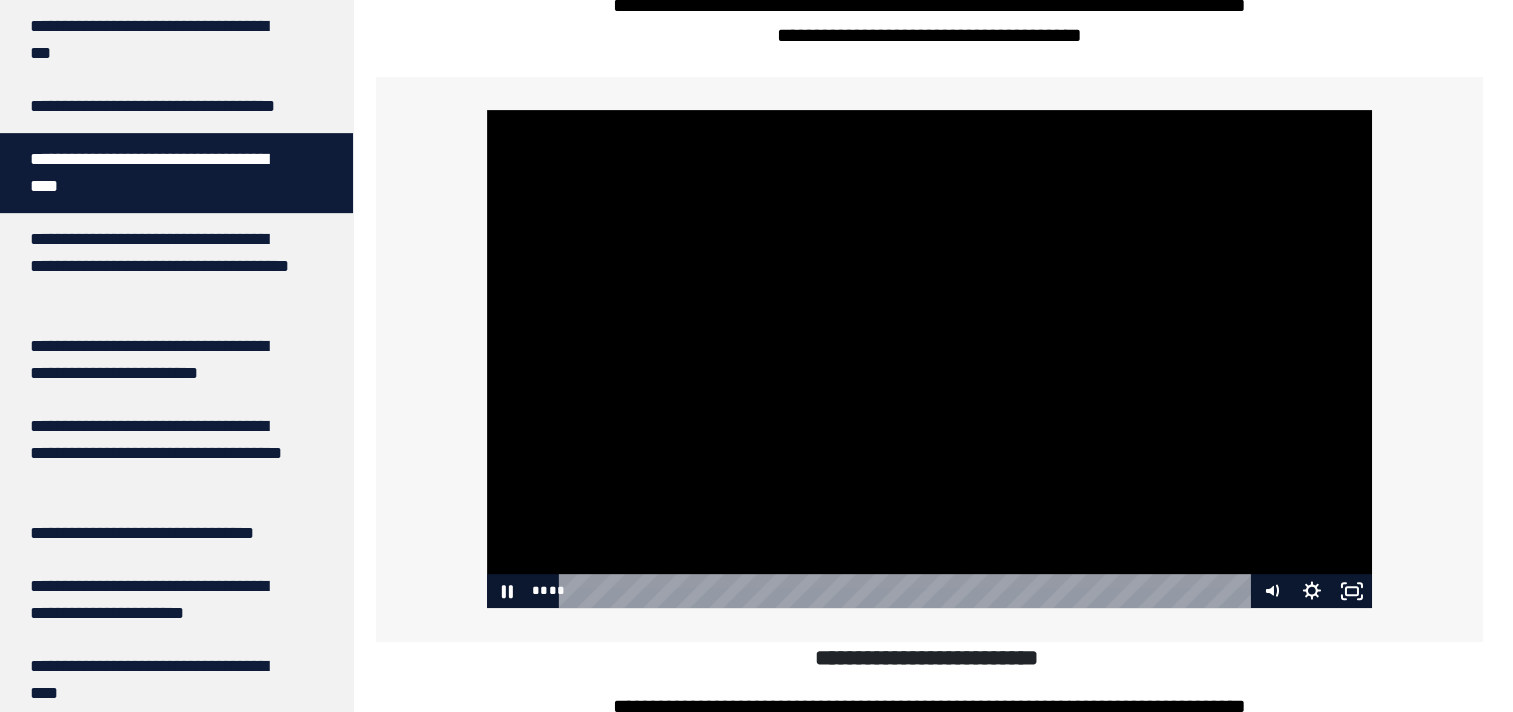 click at bounding box center [930, 359] 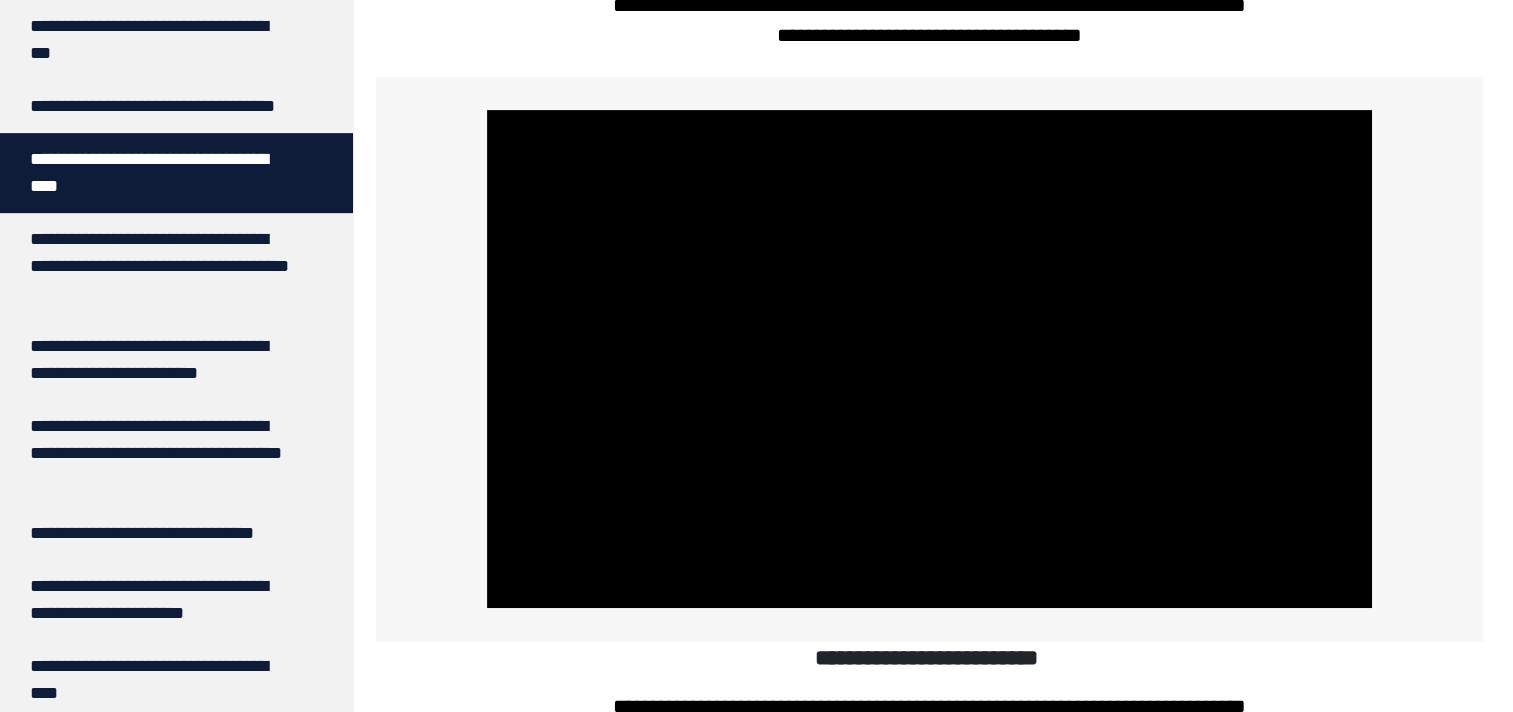 click at bounding box center [930, 359] 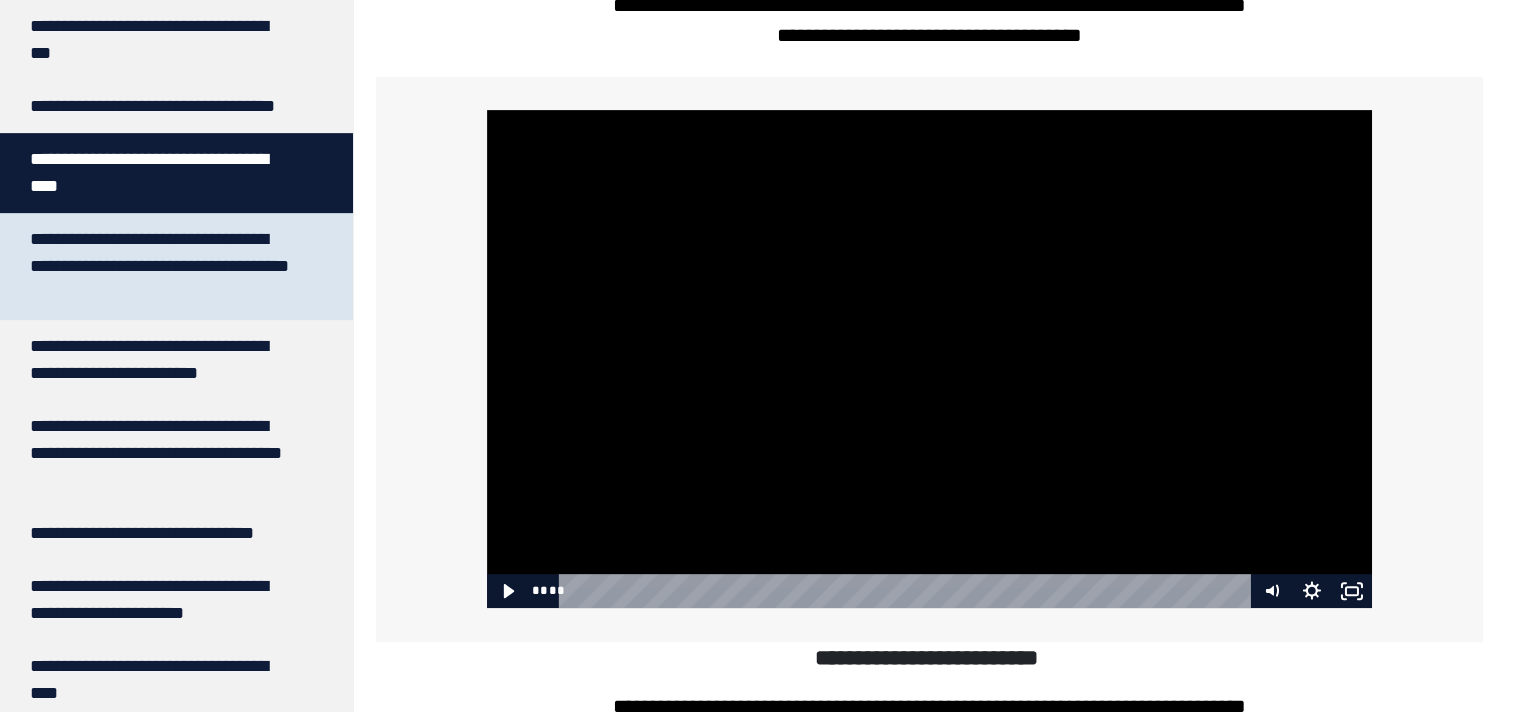 click on "**********" at bounding box center (161, 266) 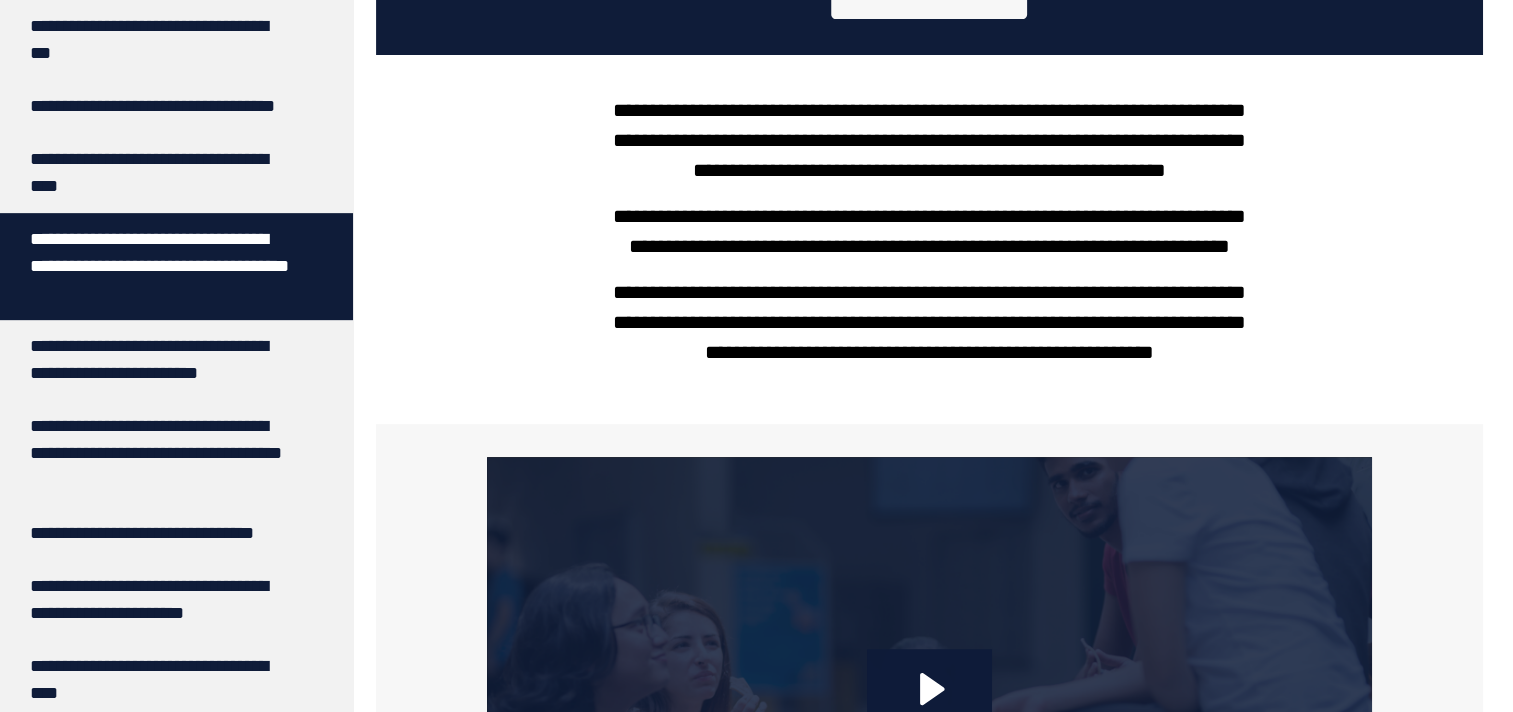 scroll, scrollTop: 512, scrollLeft: 0, axis: vertical 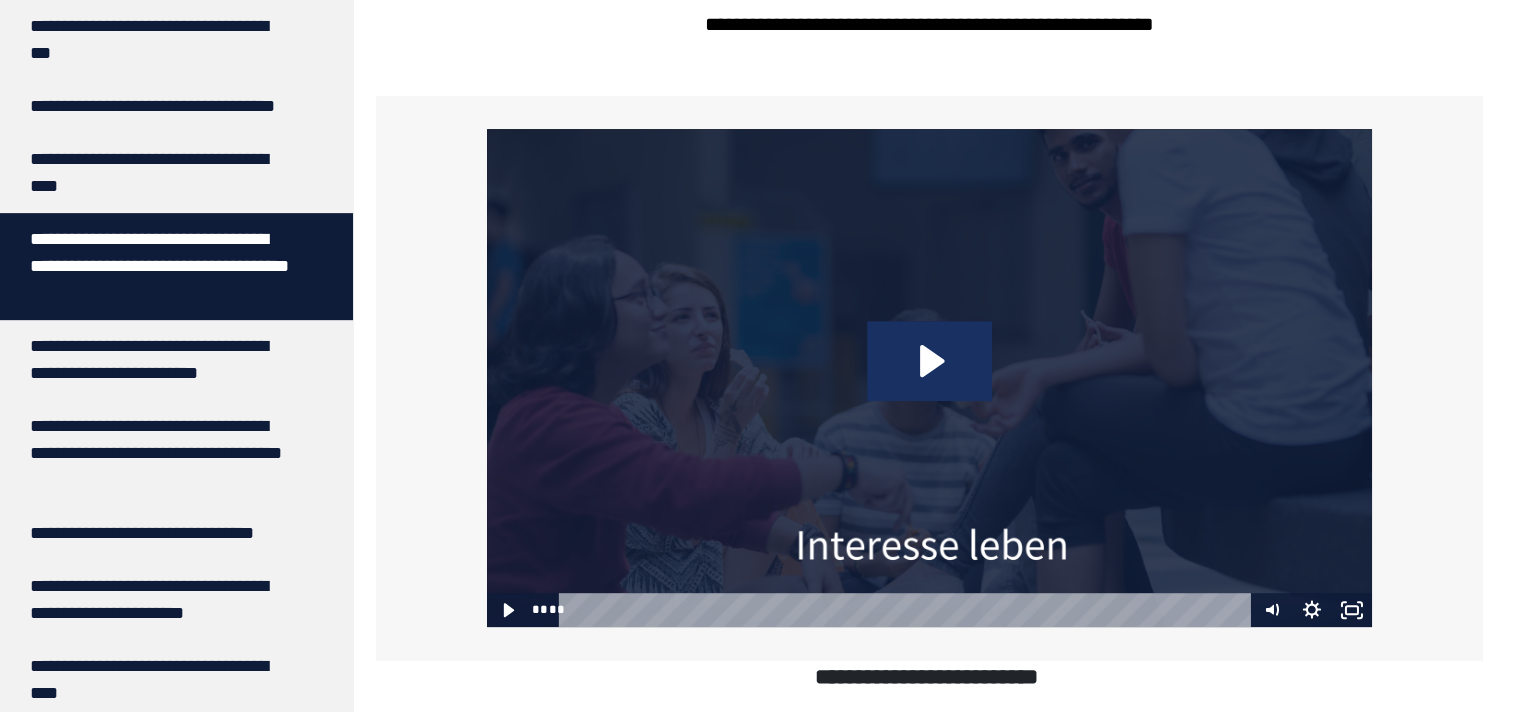 click 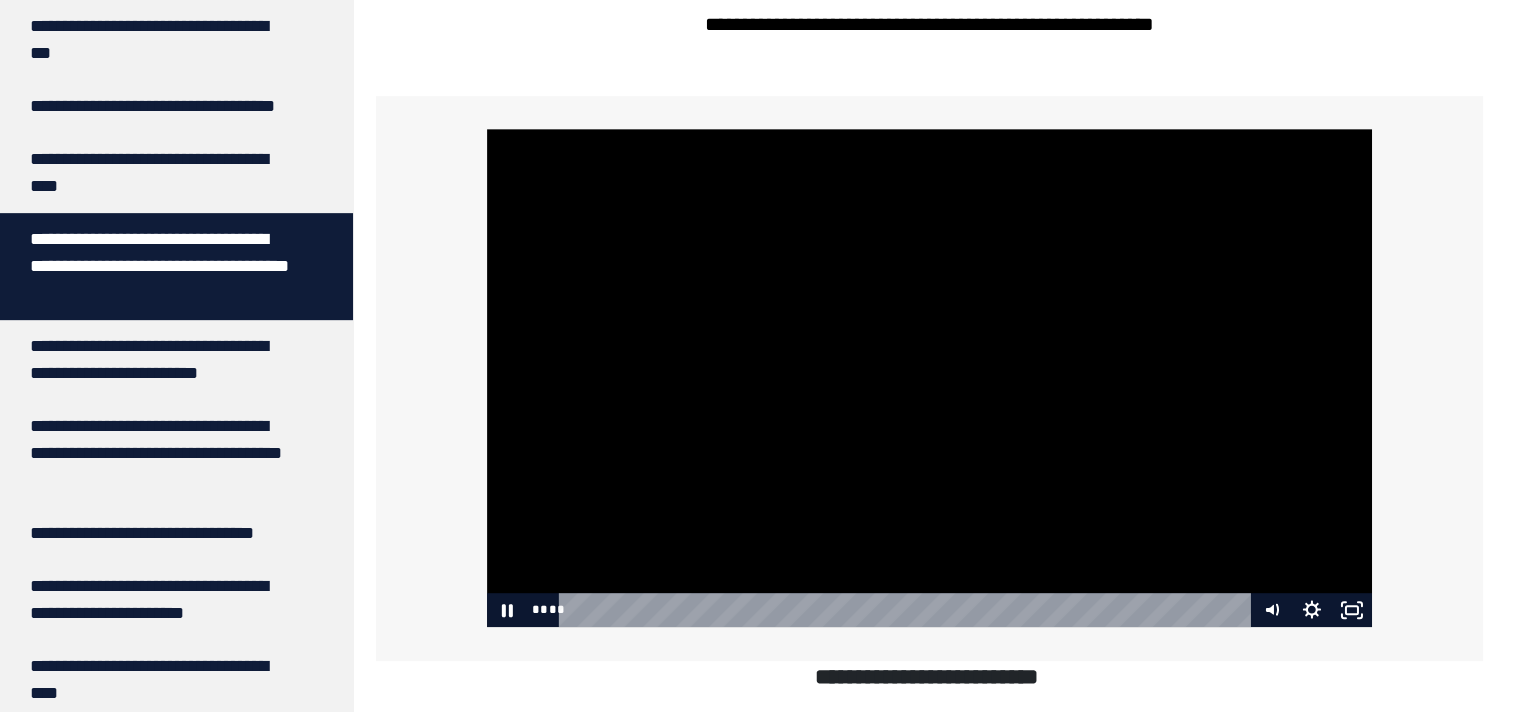 click at bounding box center [930, 378] 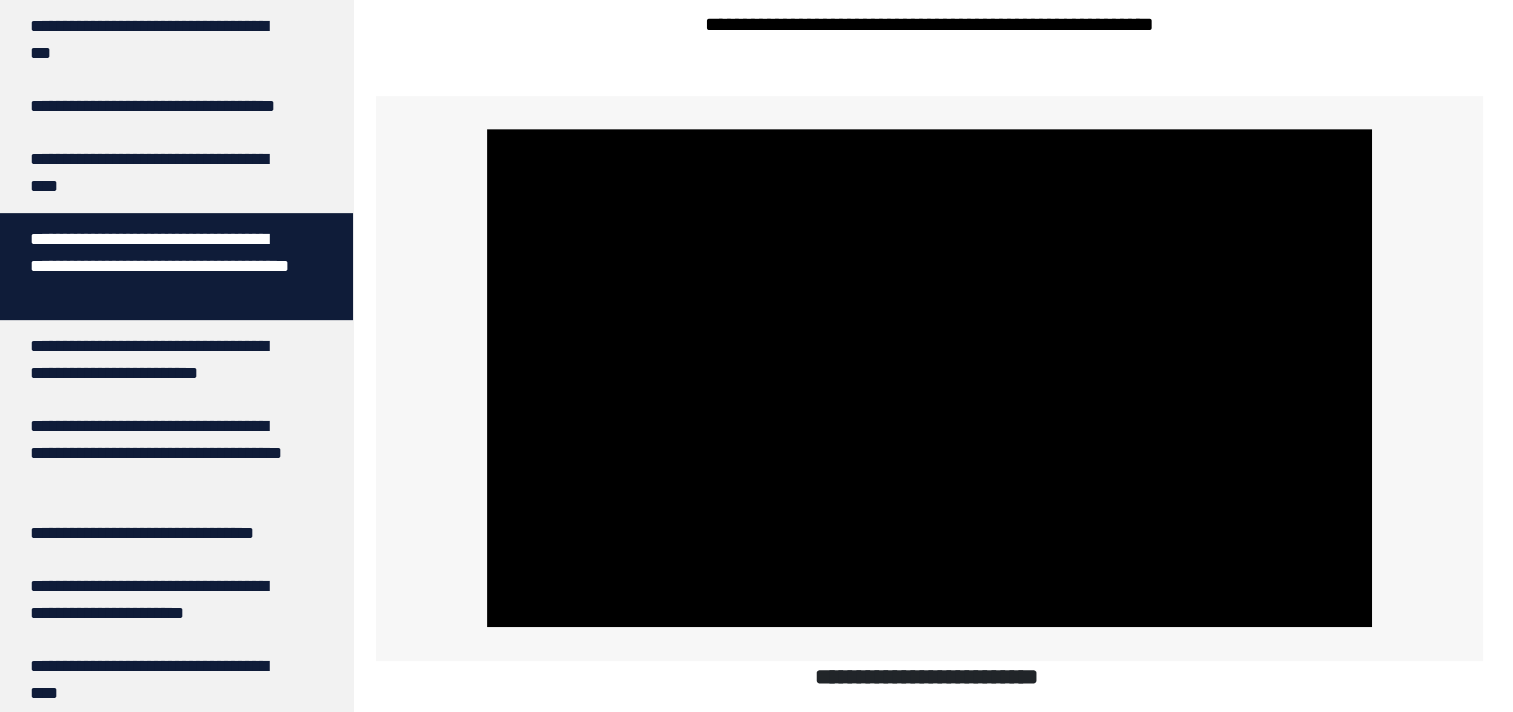 click at bounding box center [930, 378] 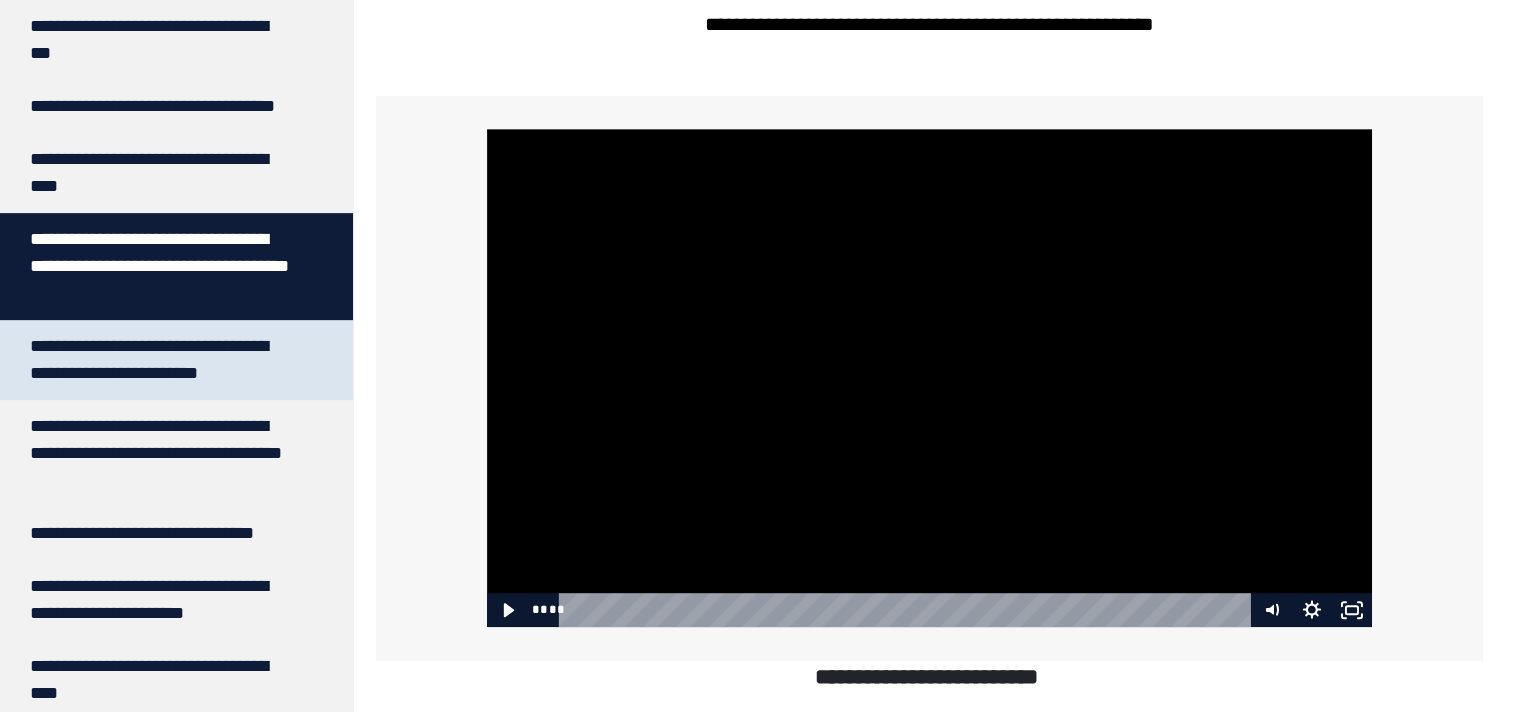 click on "**********" at bounding box center (161, 360) 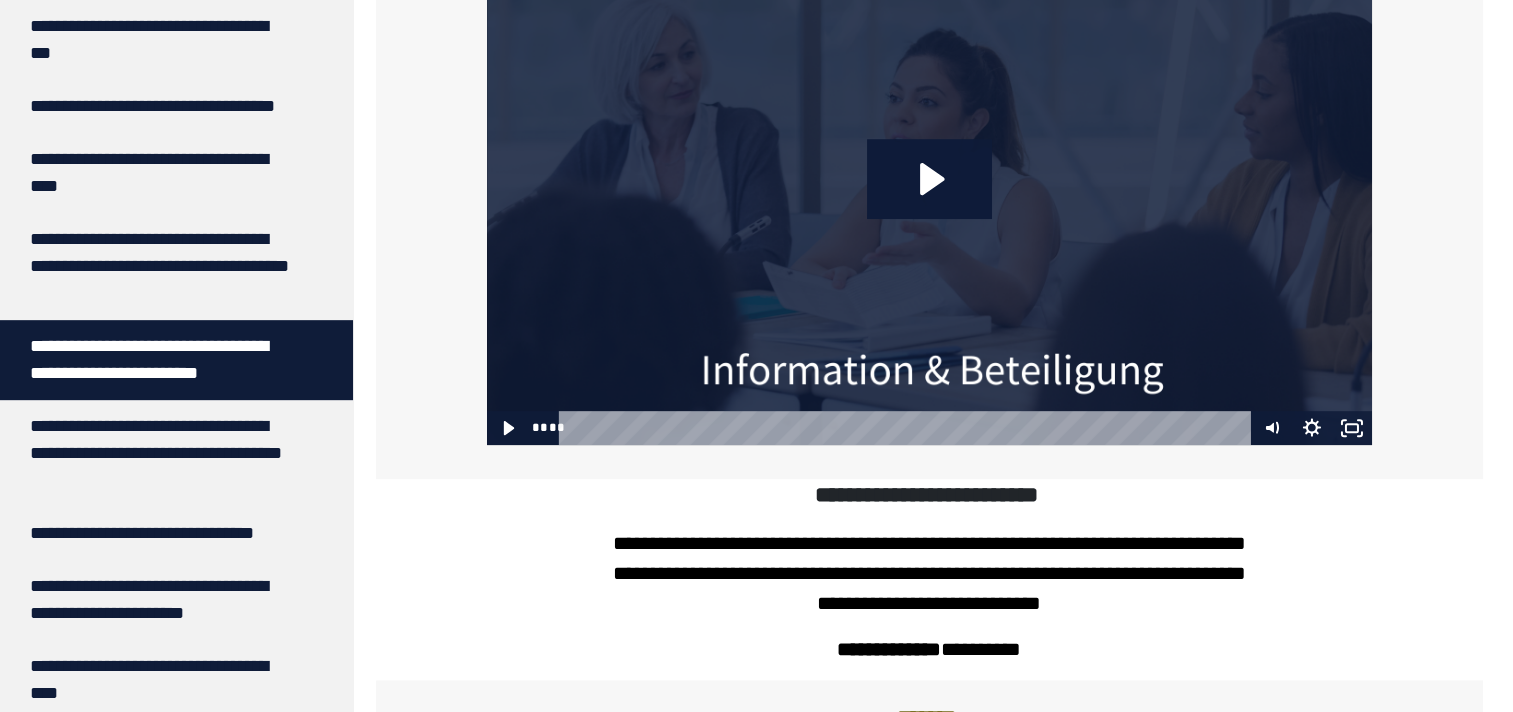 scroll, scrollTop: 859, scrollLeft: 0, axis: vertical 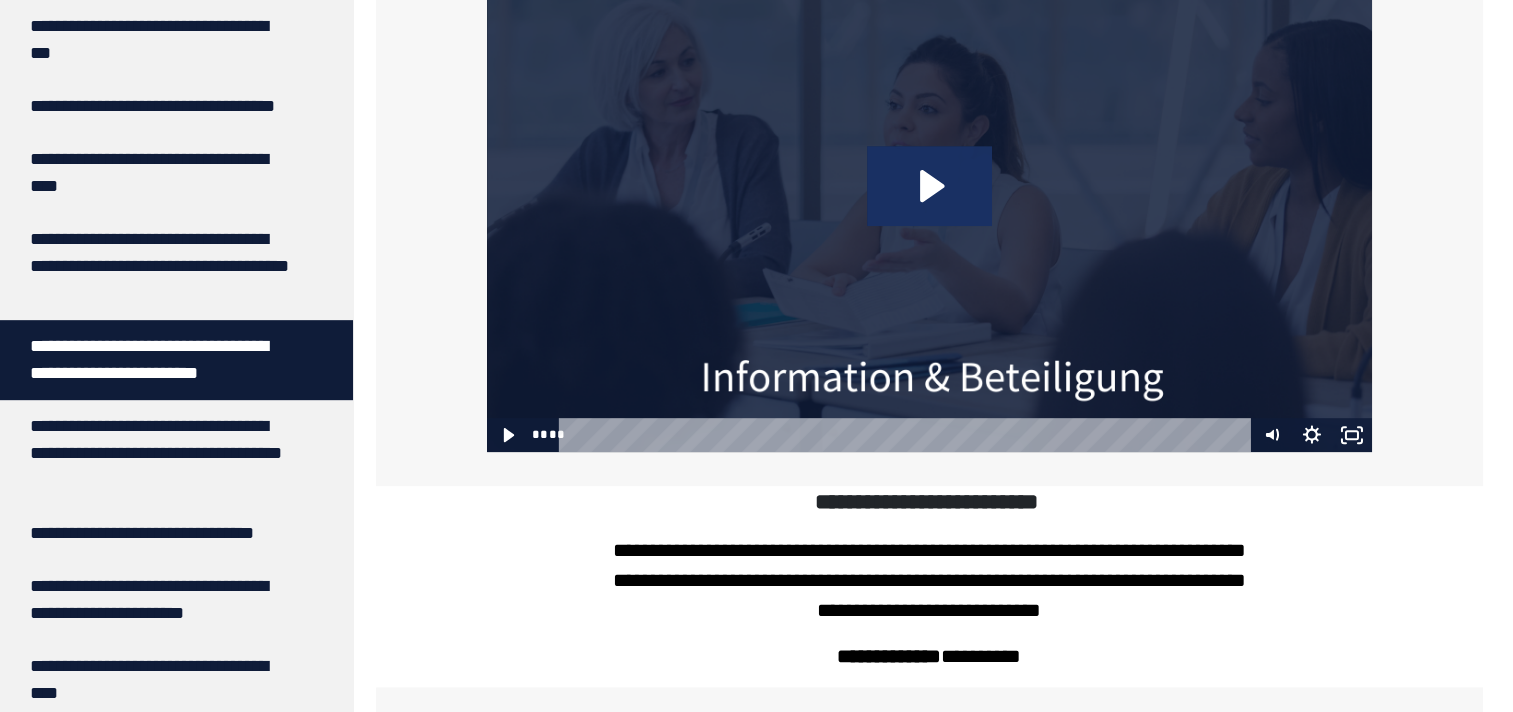 click 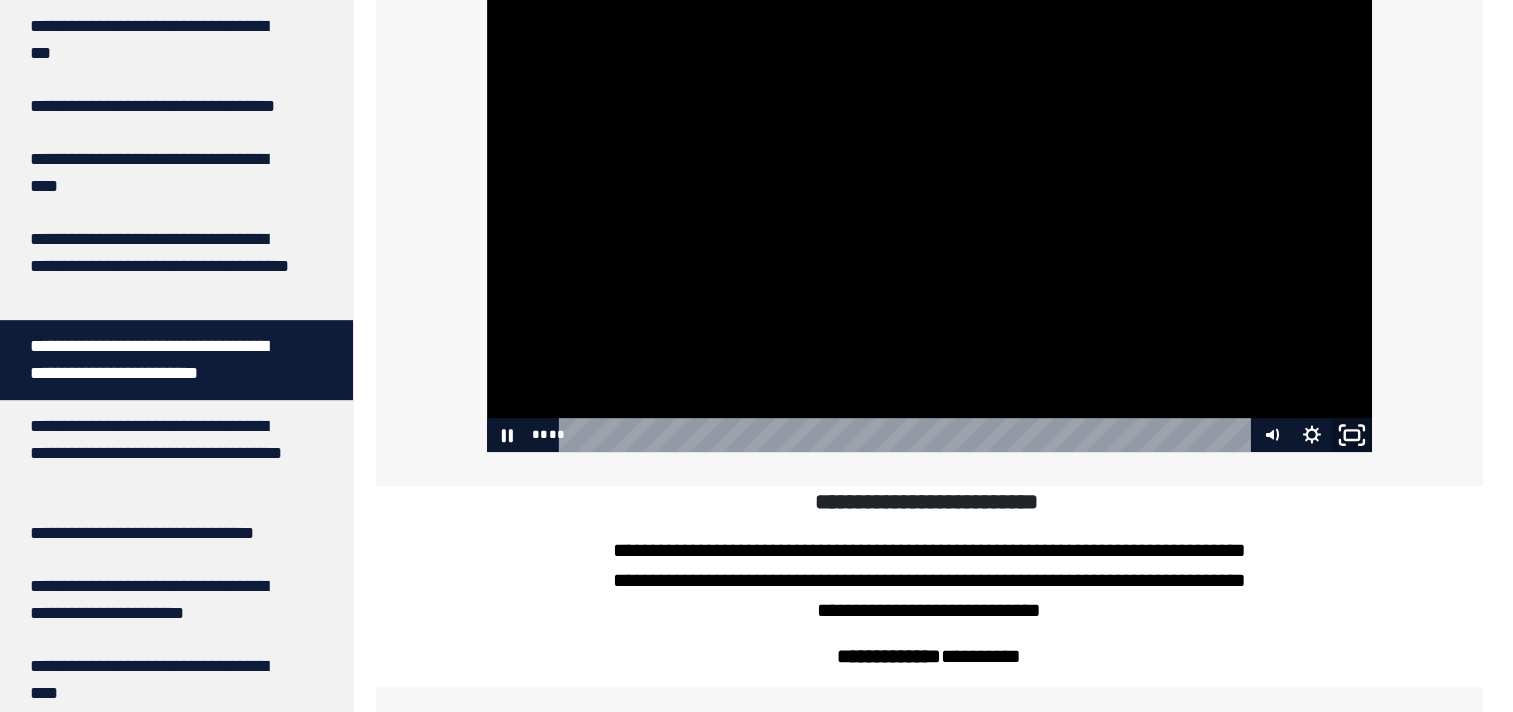 click 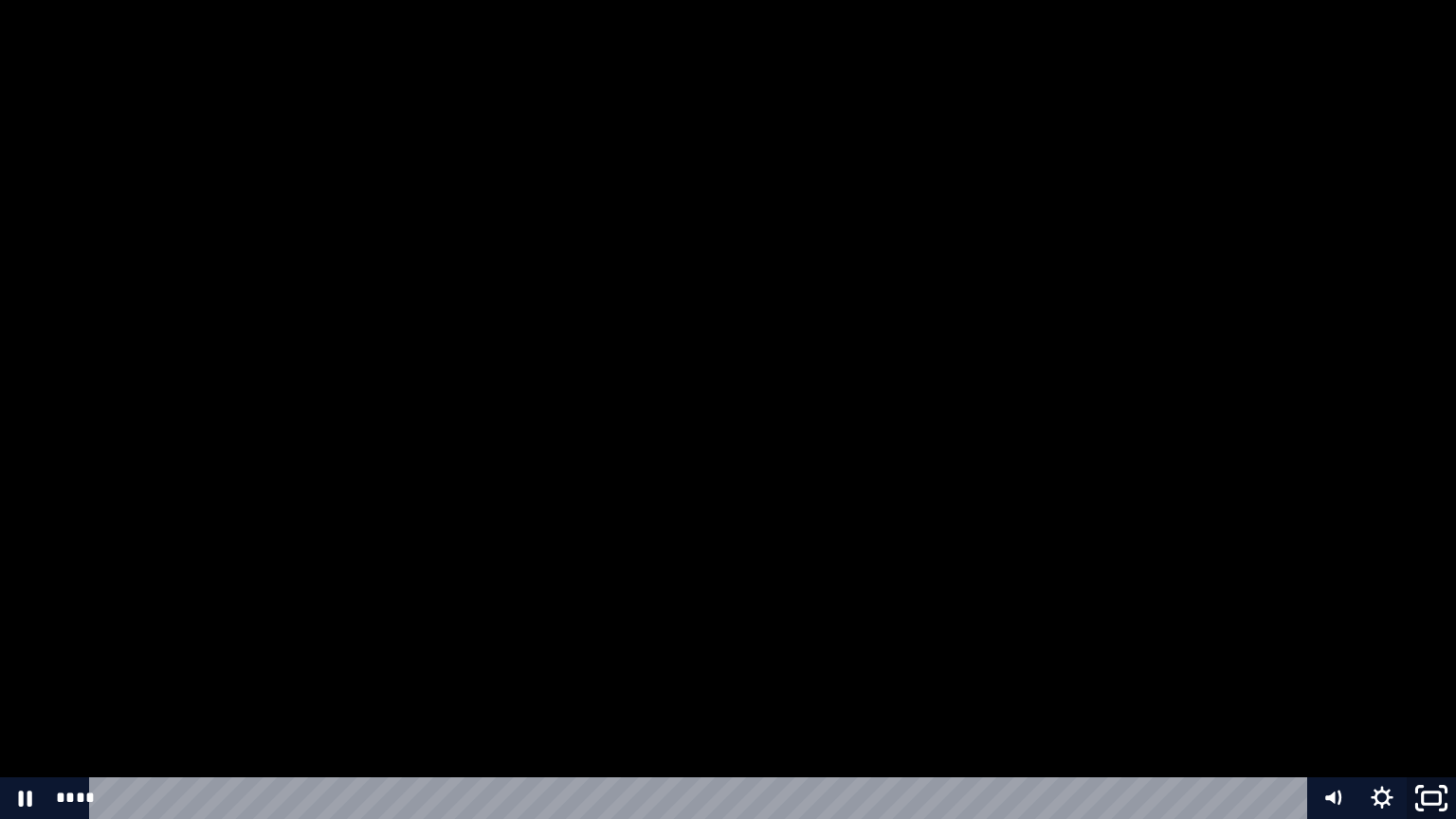 click 